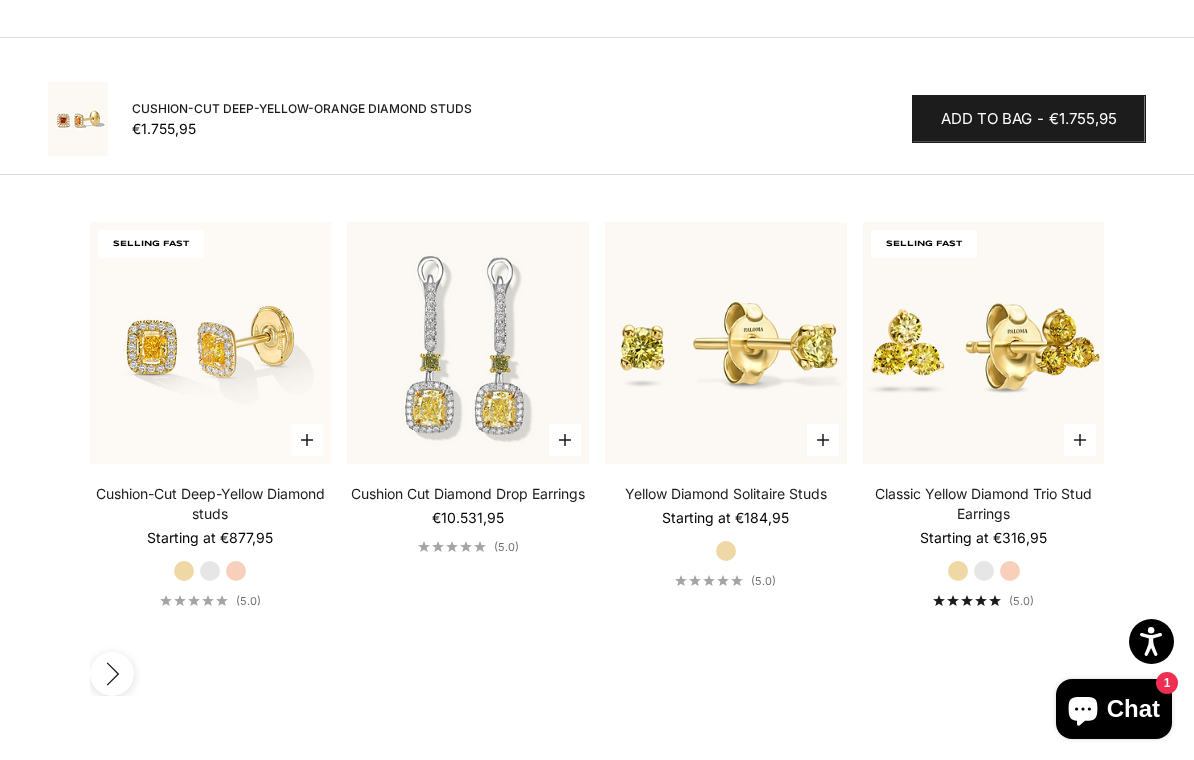 scroll, scrollTop: 2415, scrollLeft: 0, axis: vertical 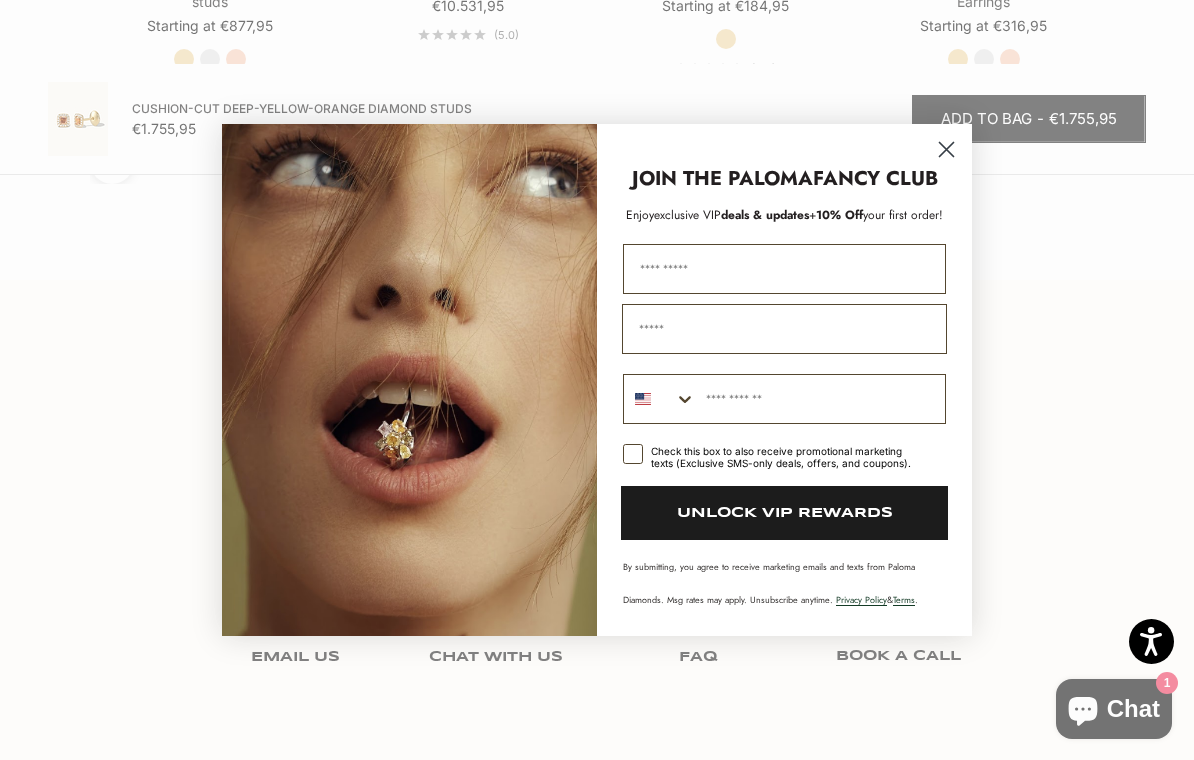 click 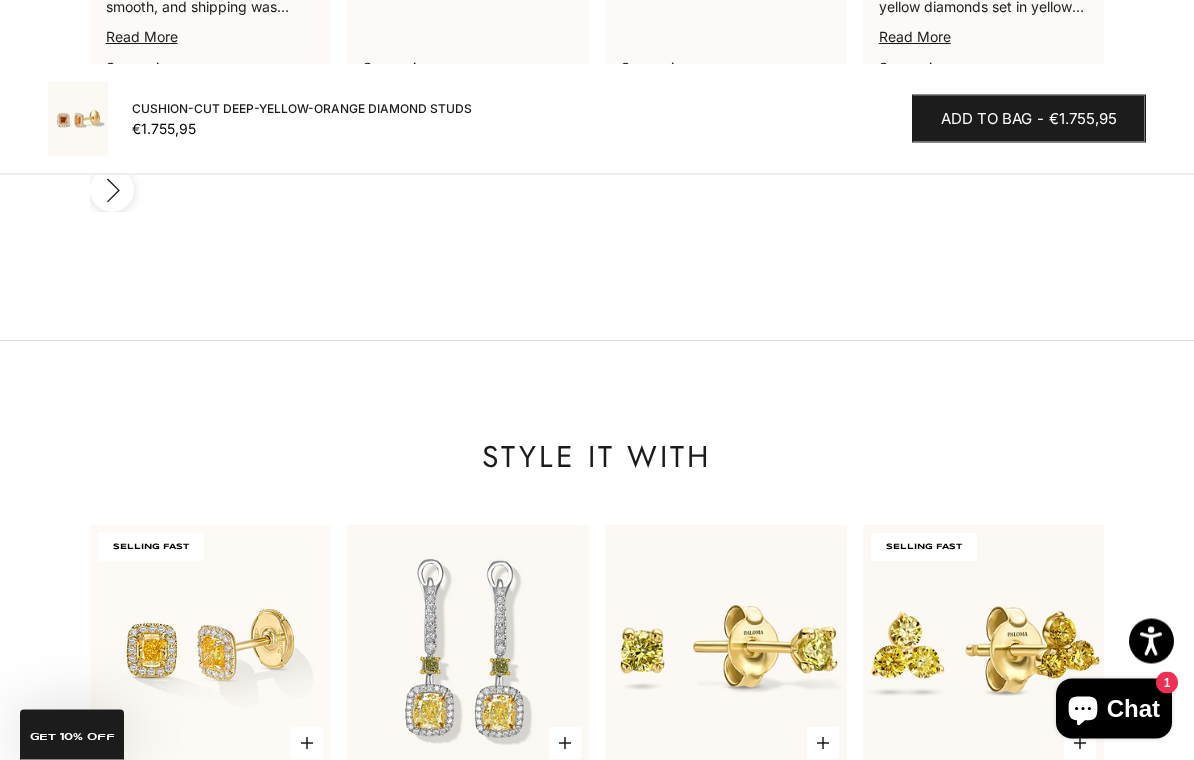 scroll, scrollTop: 2107, scrollLeft: 0, axis: vertical 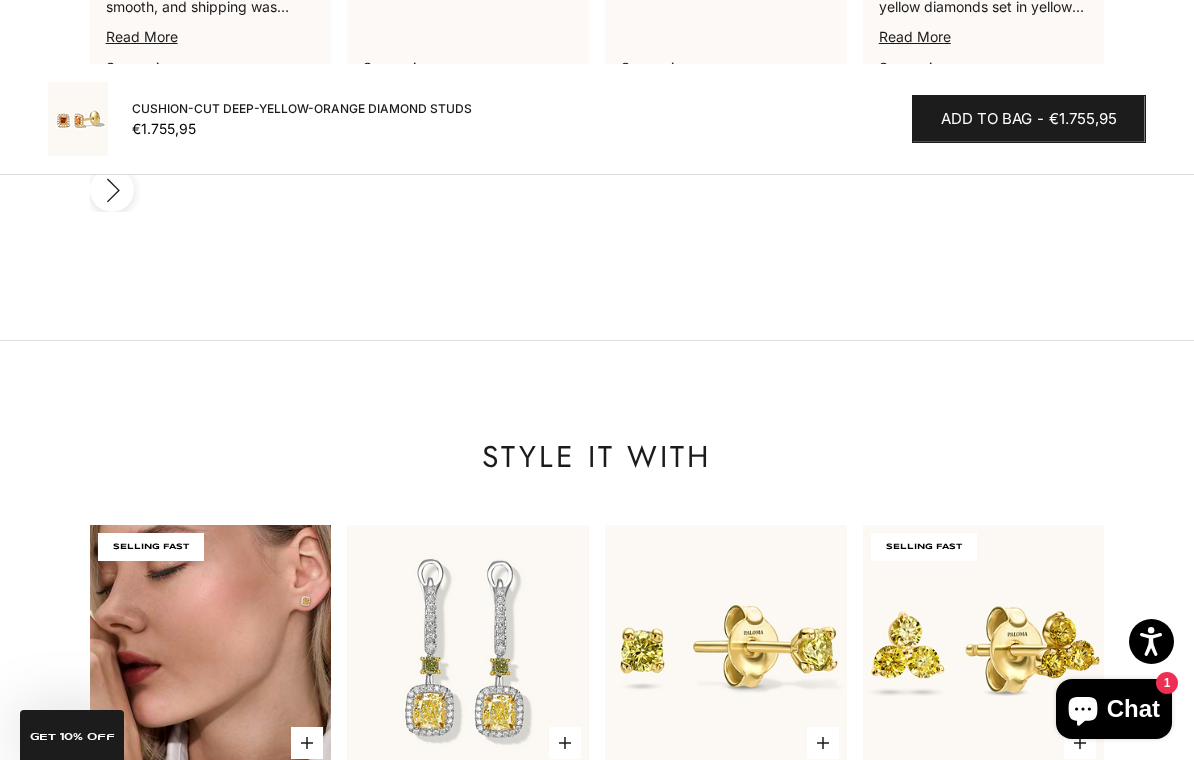 click at bounding box center [211, 646] 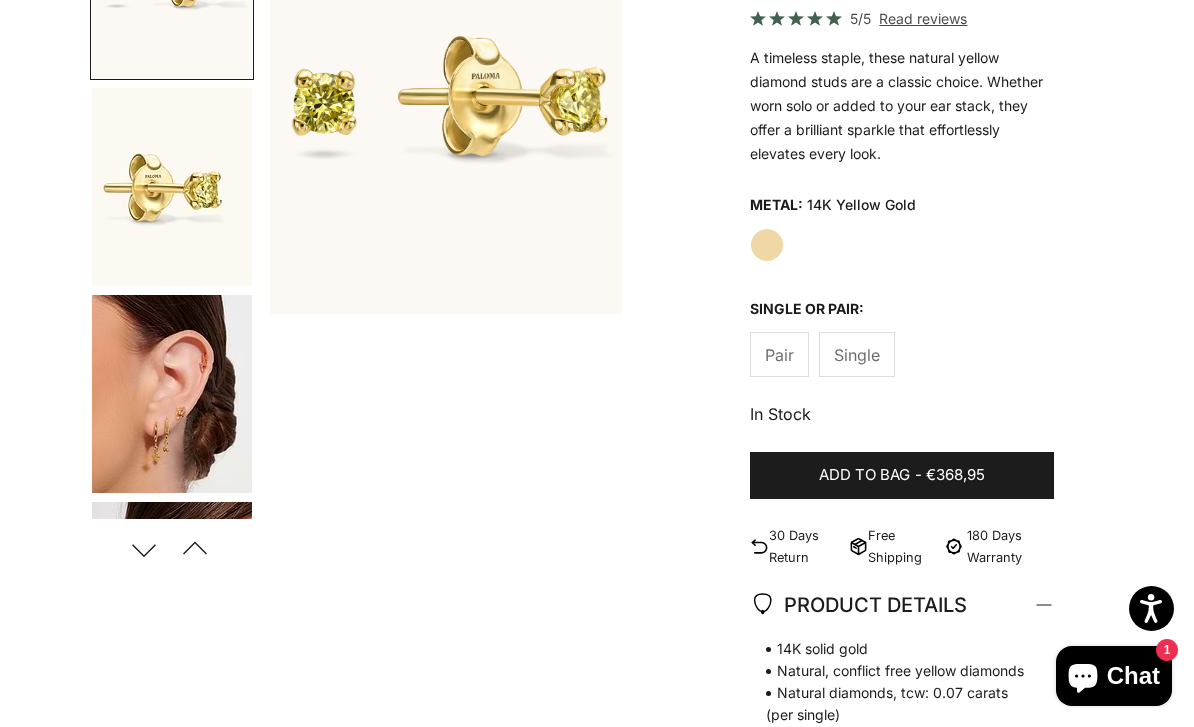 scroll, scrollTop: 306, scrollLeft: 0, axis: vertical 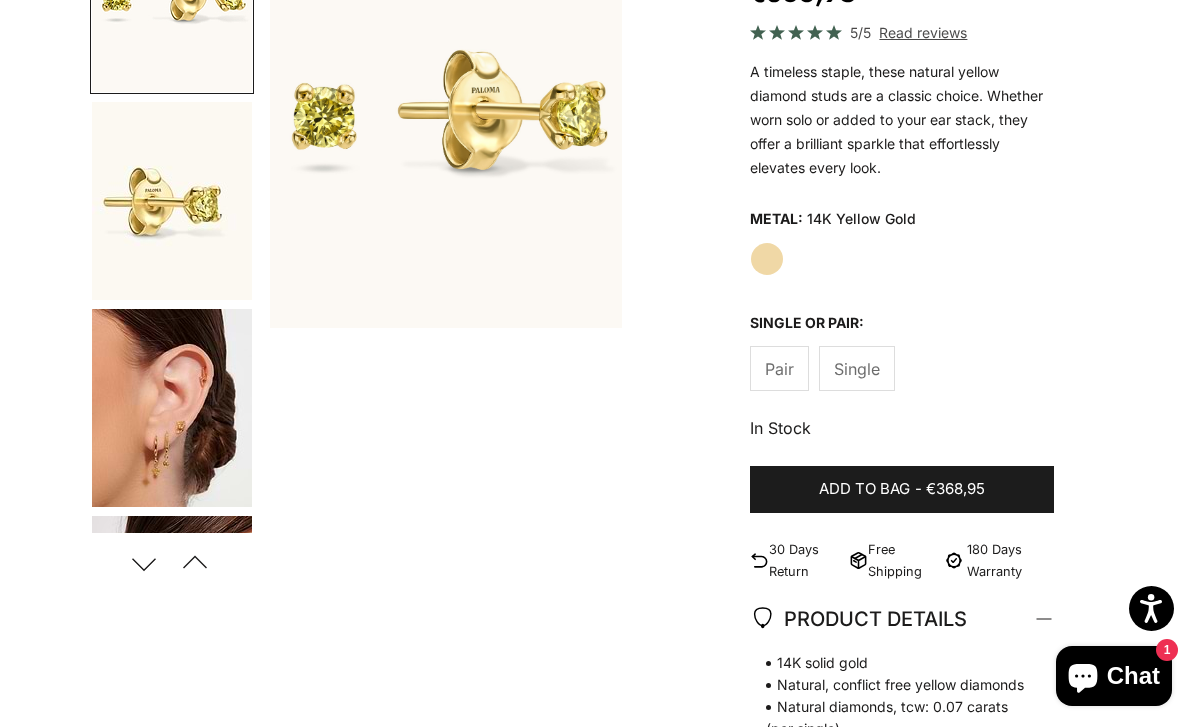 click at bounding box center [172, 408] 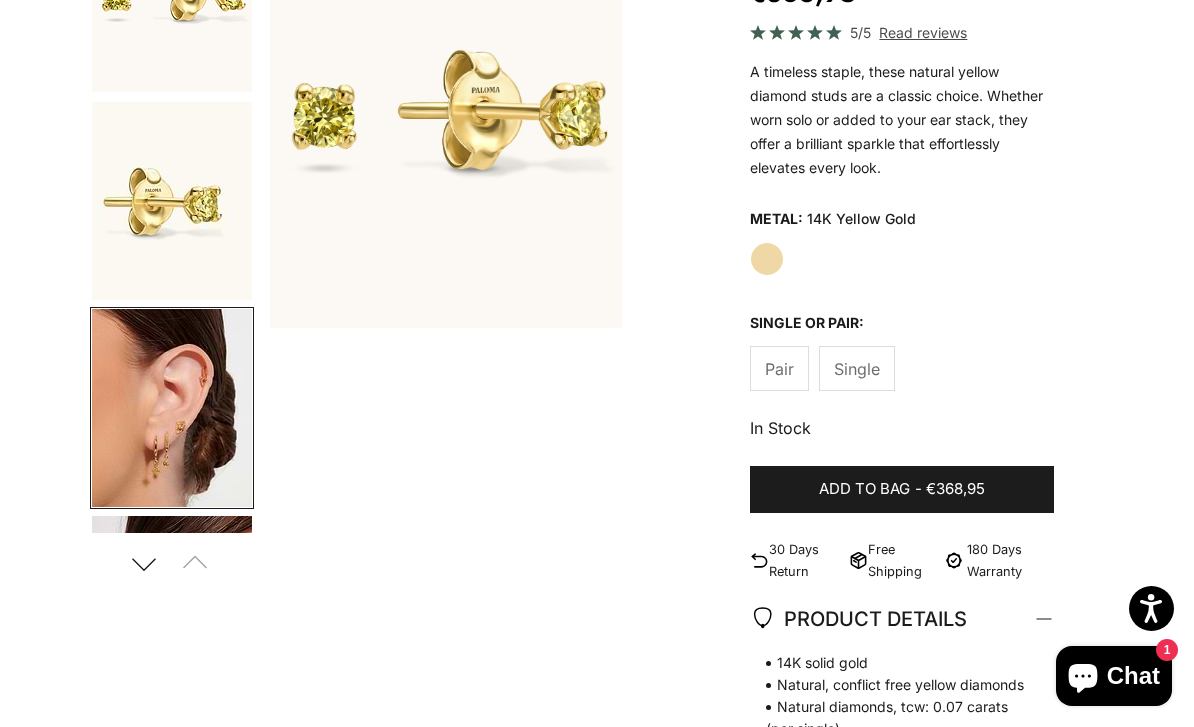 scroll, scrollTop: 0, scrollLeft: 719, axis: horizontal 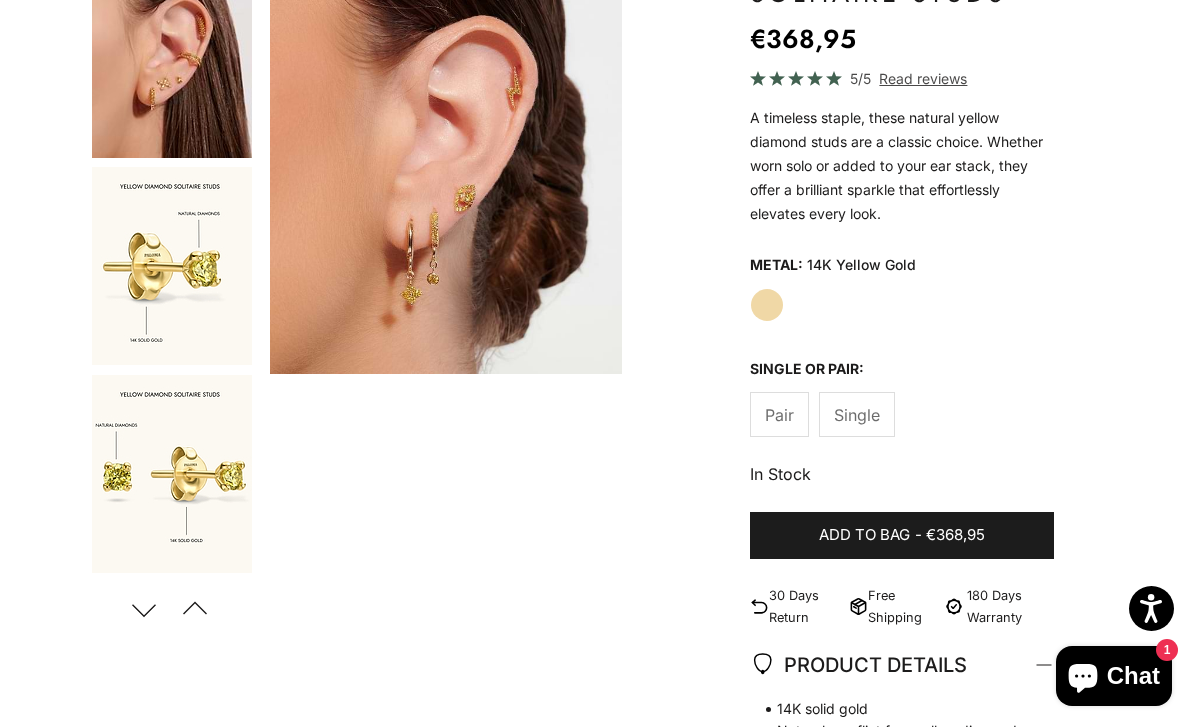 click at bounding box center [172, 59] 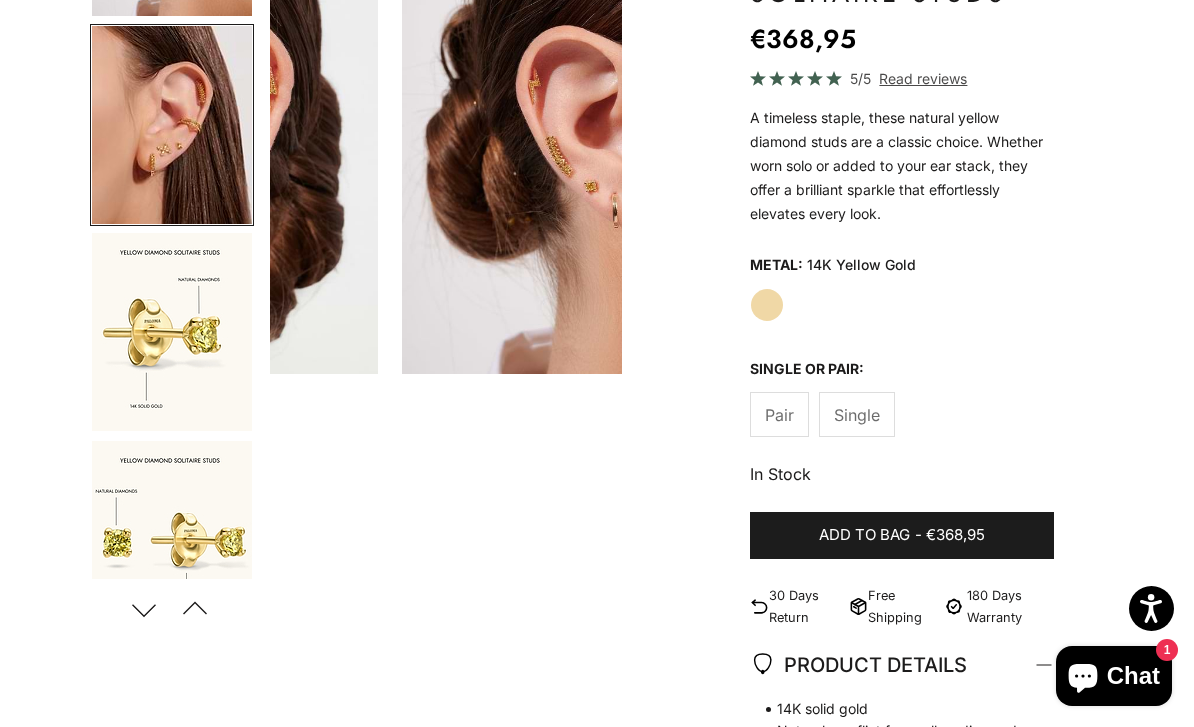 scroll, scrollTop: 0, scrollLeft: 1341, axis: horizontal 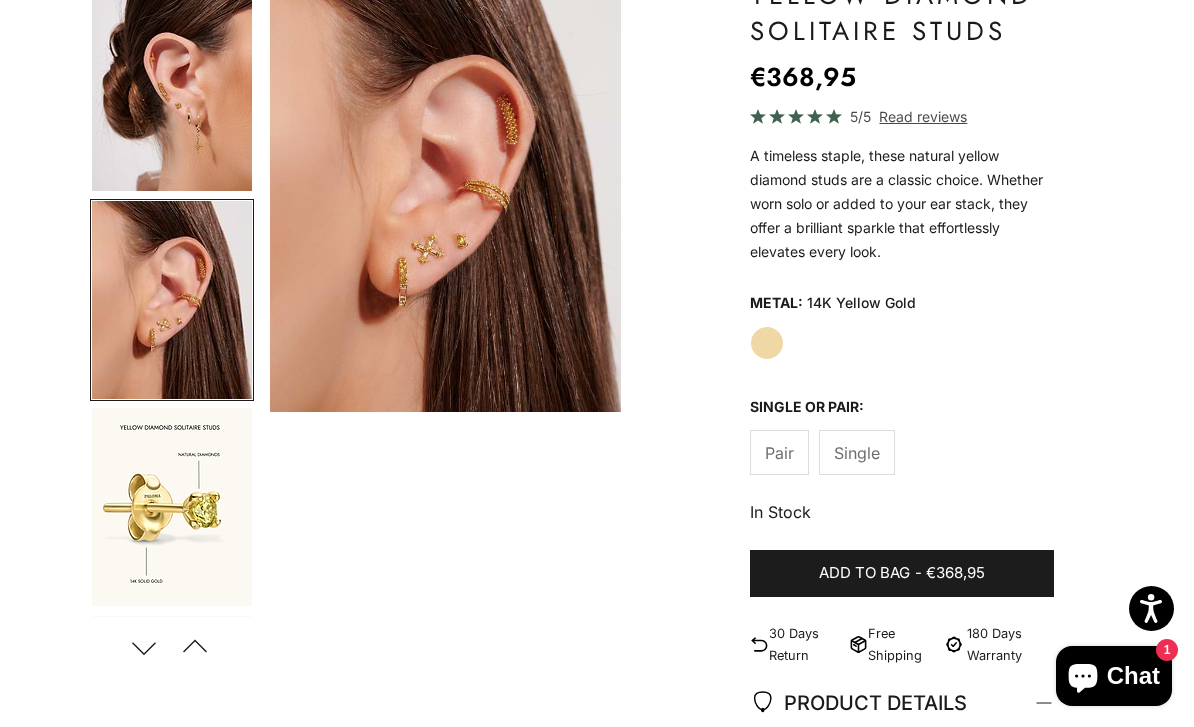 click at bounding box center (172, 92) 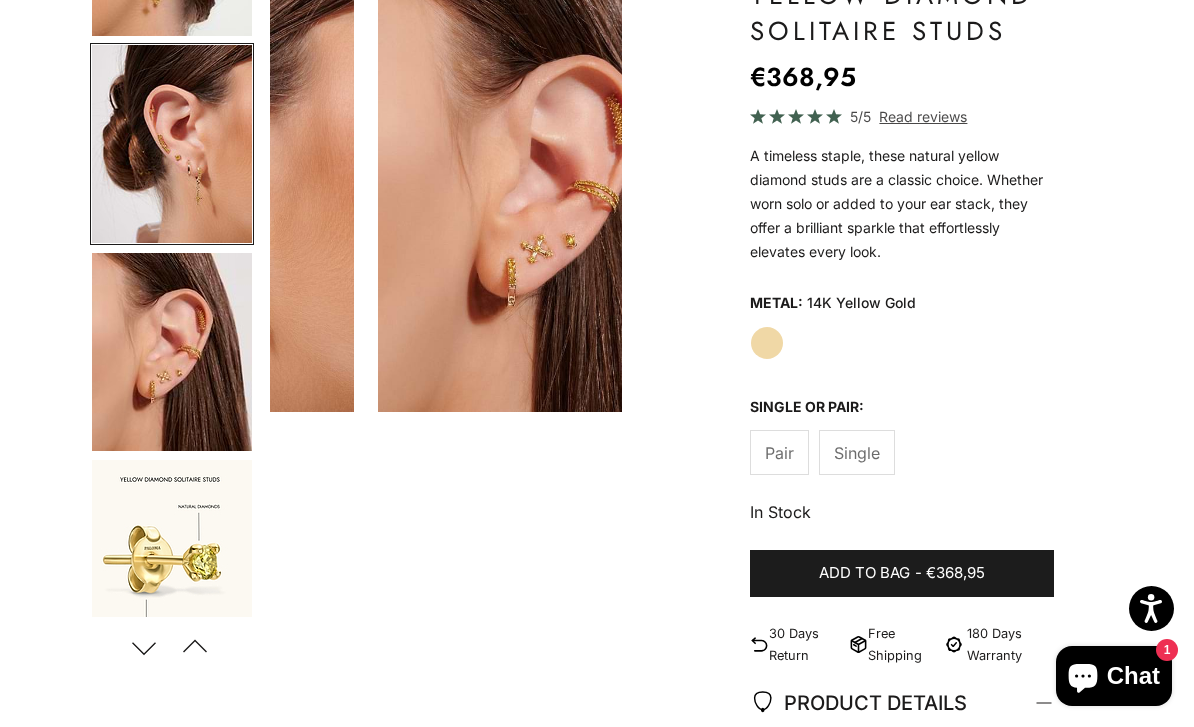scroll, scrollTop: 0, scrollLeft: 1183, axis: horizontal 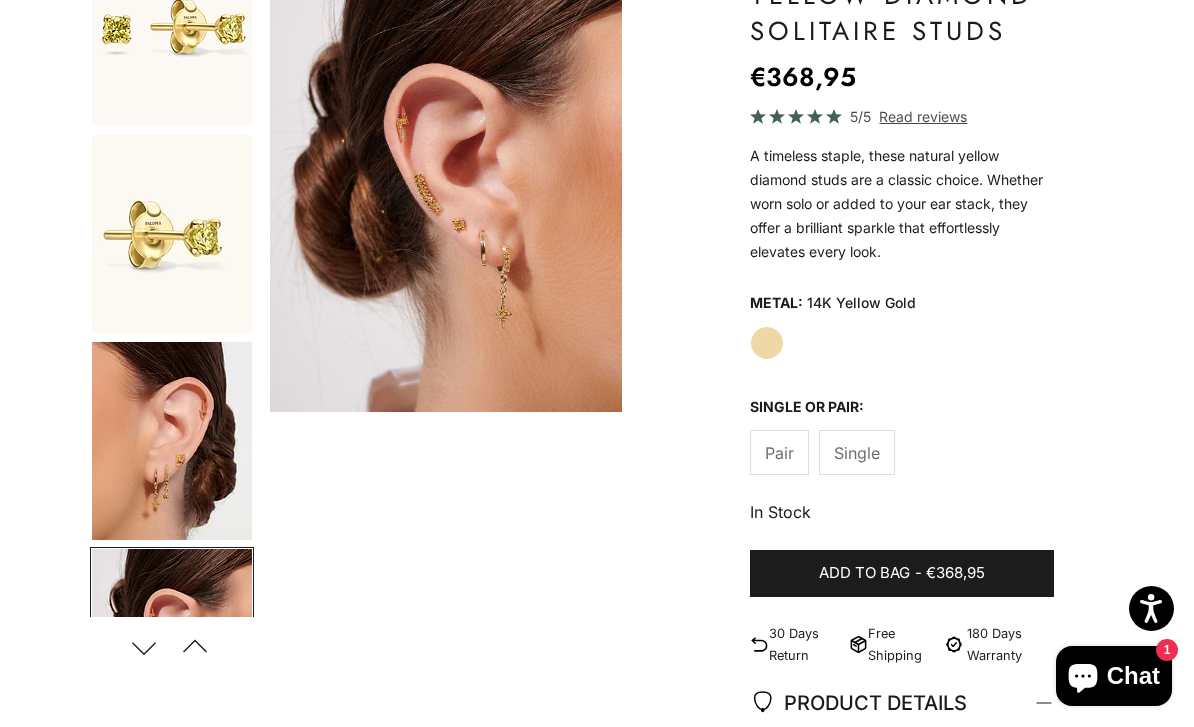 click at bounding box center (172, 26) 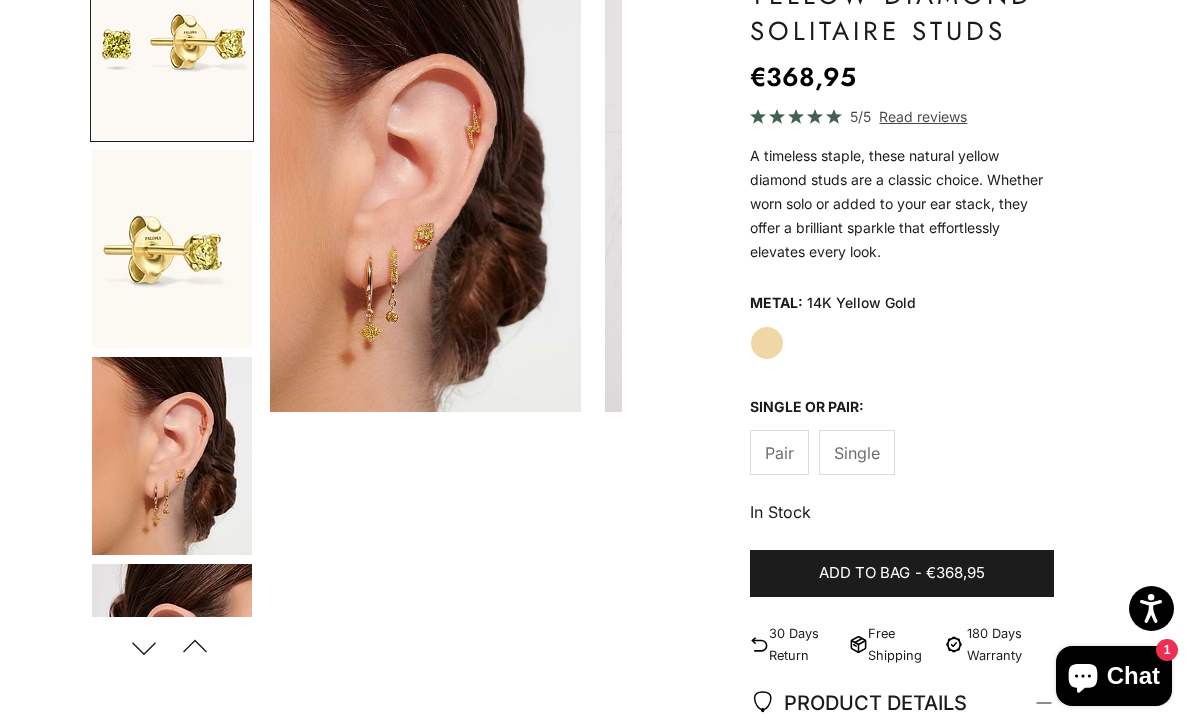 scroll, scrollTop: 7, scrollLeft: 0, axis: vertical 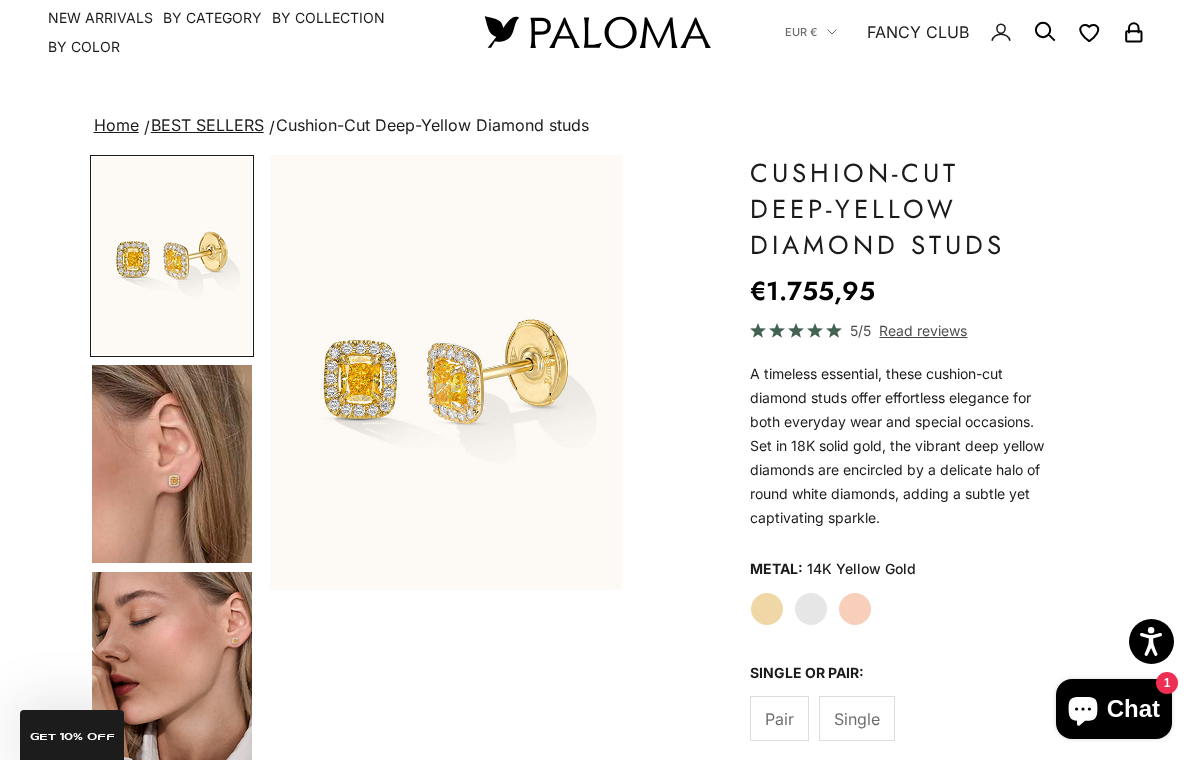 click at bounding box center [172, 464] 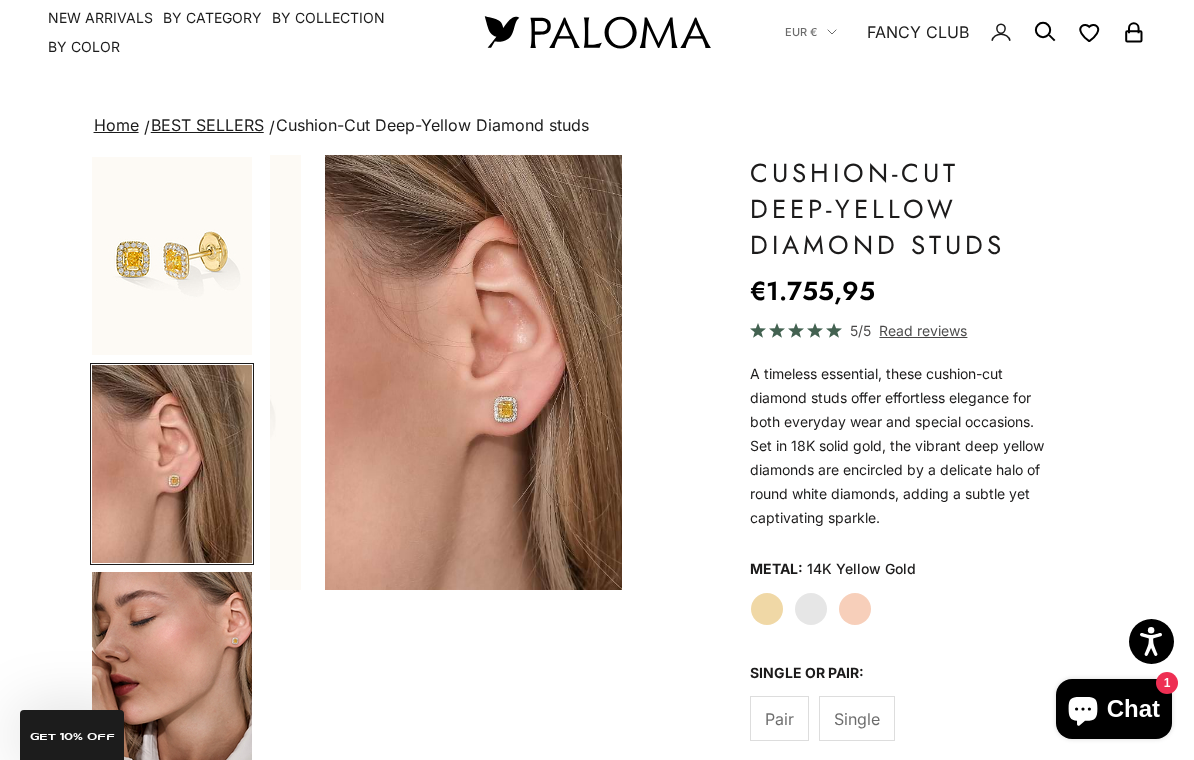 scroll, scrollTop: 0, scrollLeft: 376, axis: horizontal 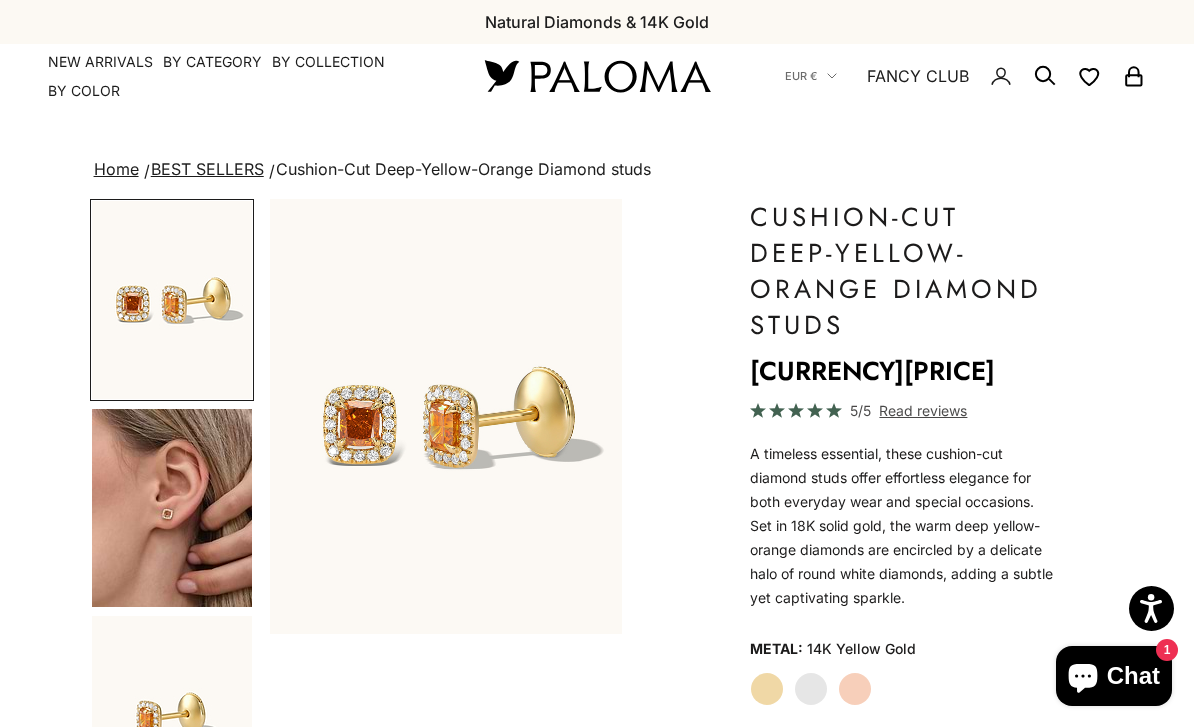 click on "Chat 1" at bounding box center (1114, 676) 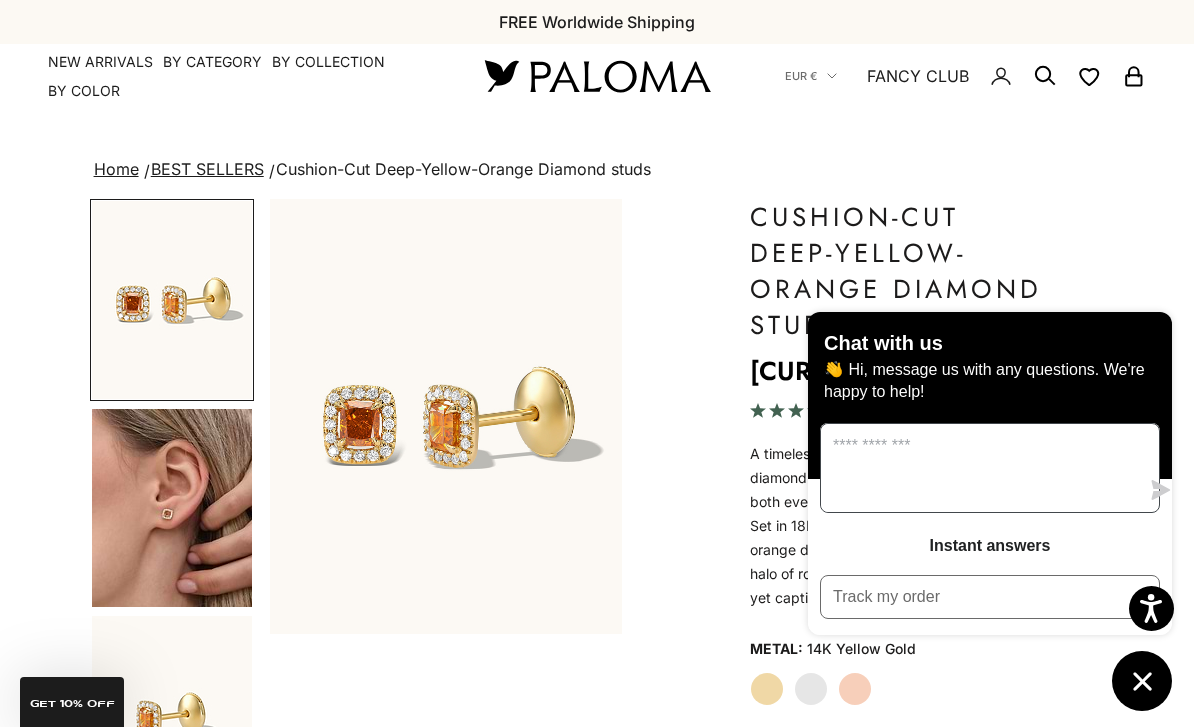 click at bounding box center (980, 468) 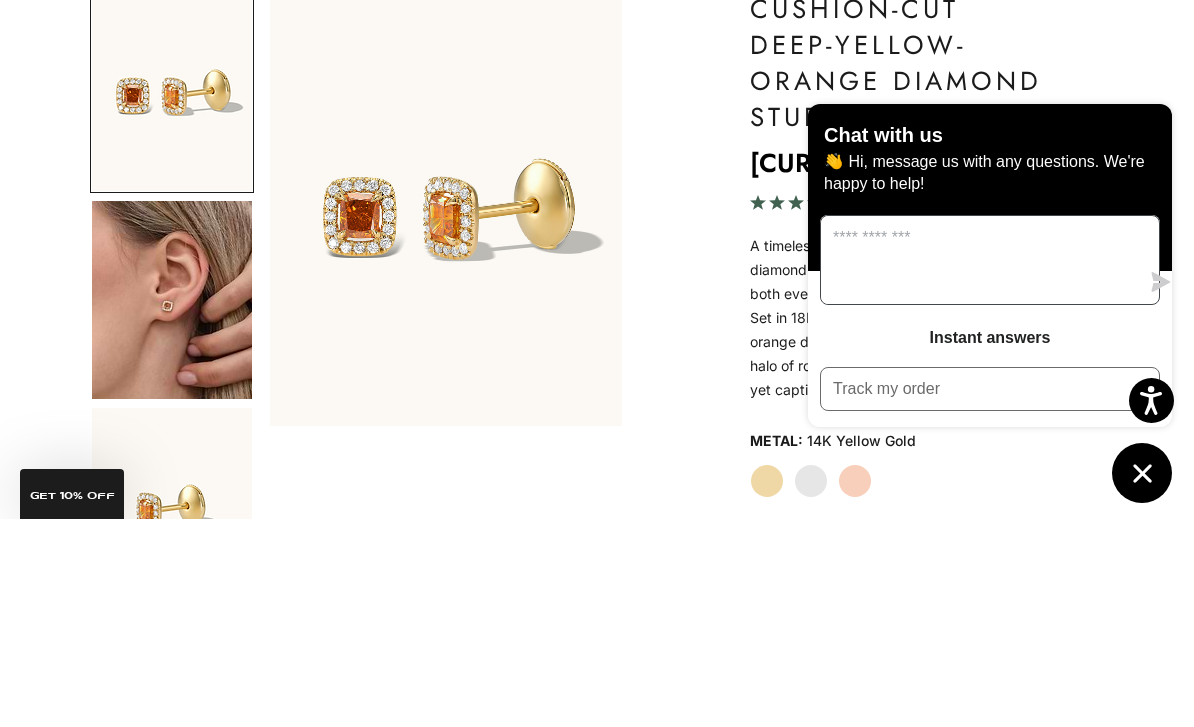 scroll, scrollTop: 208, scrollLeft: 0, axis: vertical 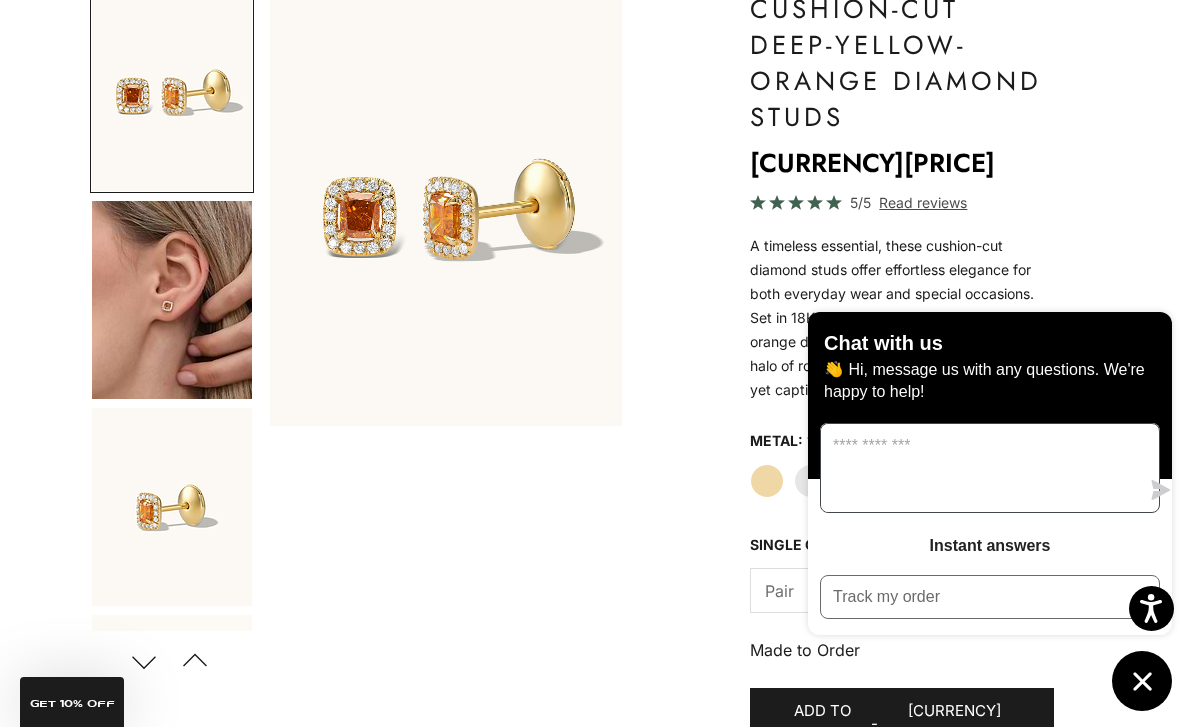 click at bounding box center (980, 468) 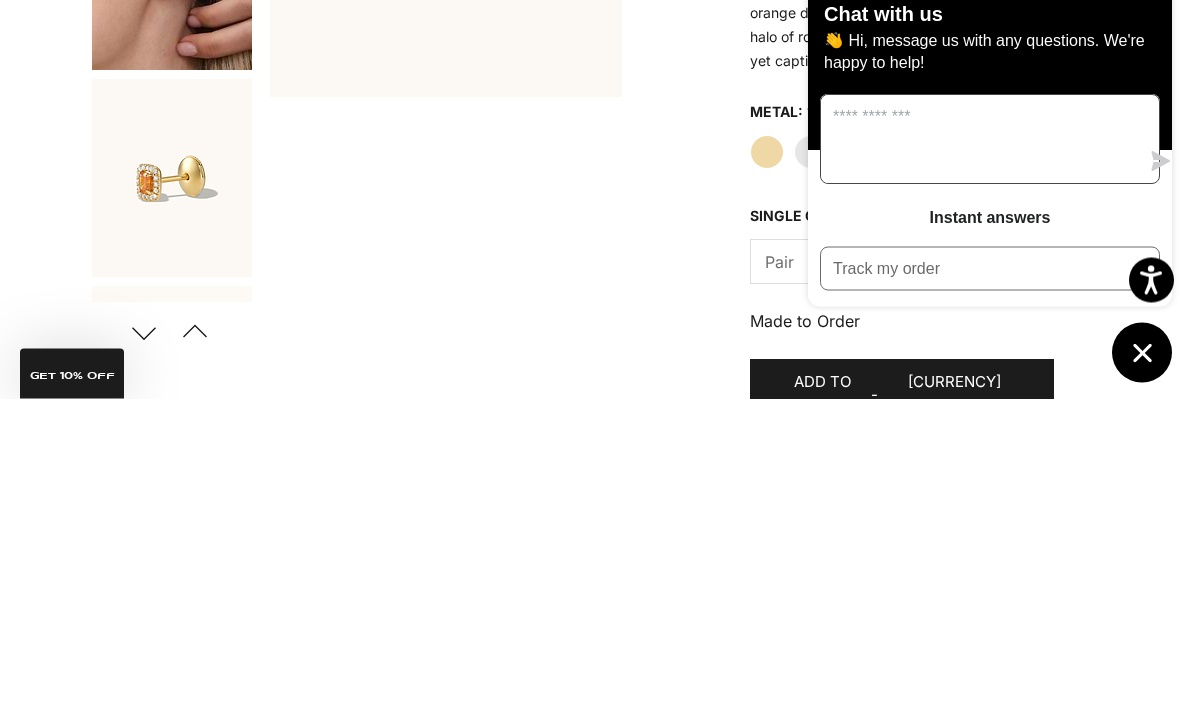 paste on "**********" 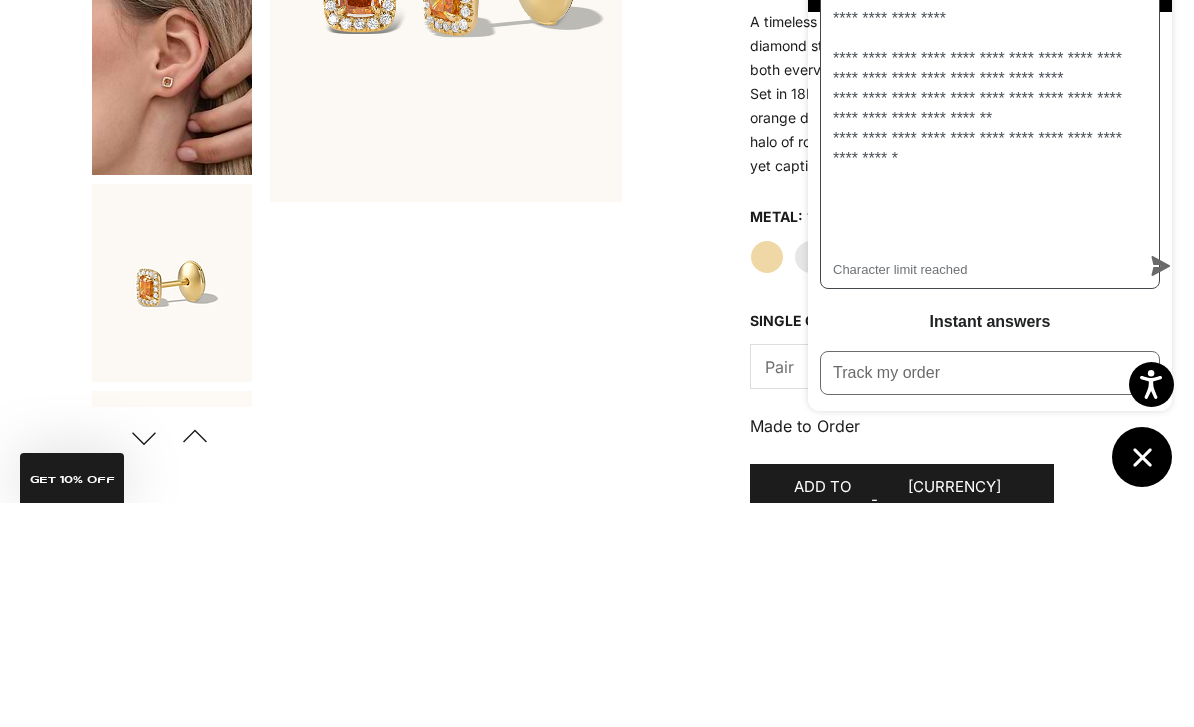 click on "**********" at bounding box center (980, 334) 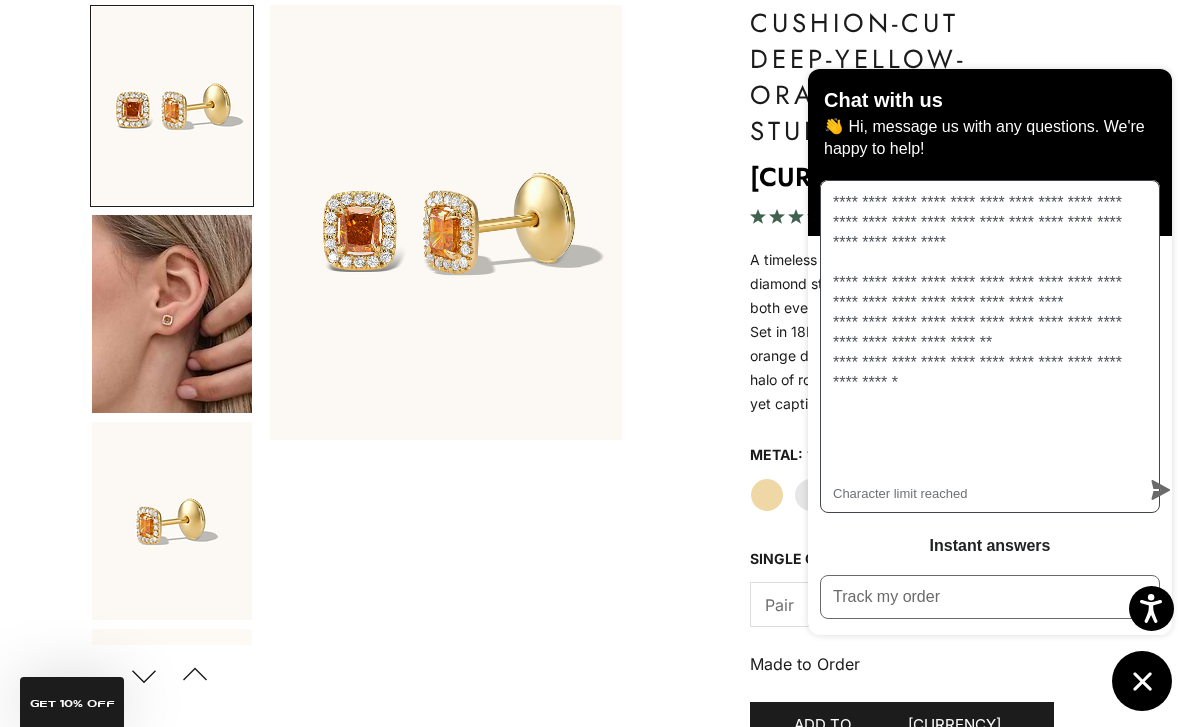 scroll, scrollTop: 167, scrollLeft: 0, axis: vertical 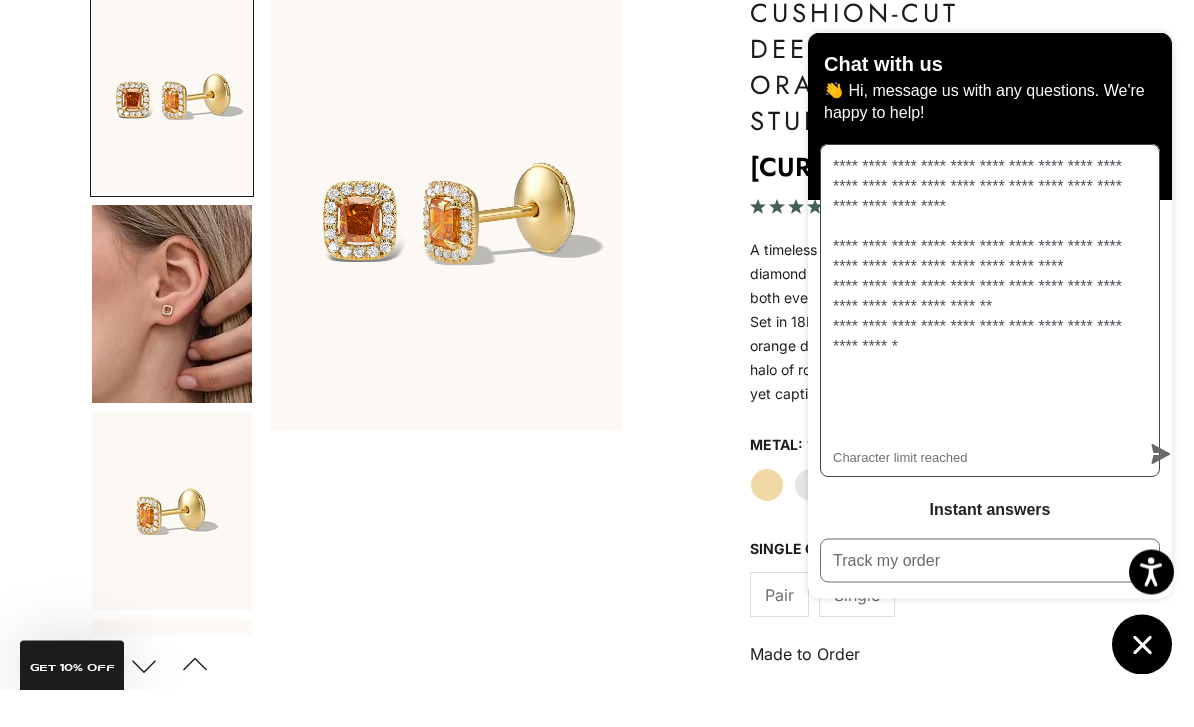 click on "**********" at bounding box center [980, 334] 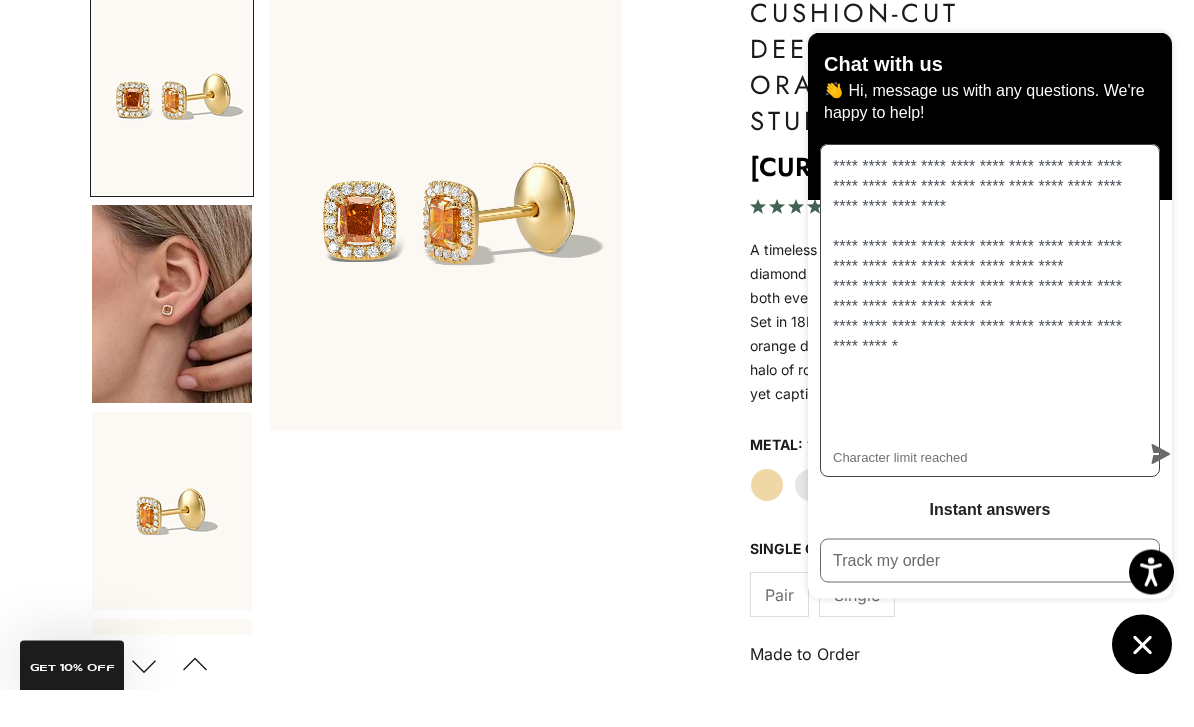 click on "**********" at bounding box center (980, 334) 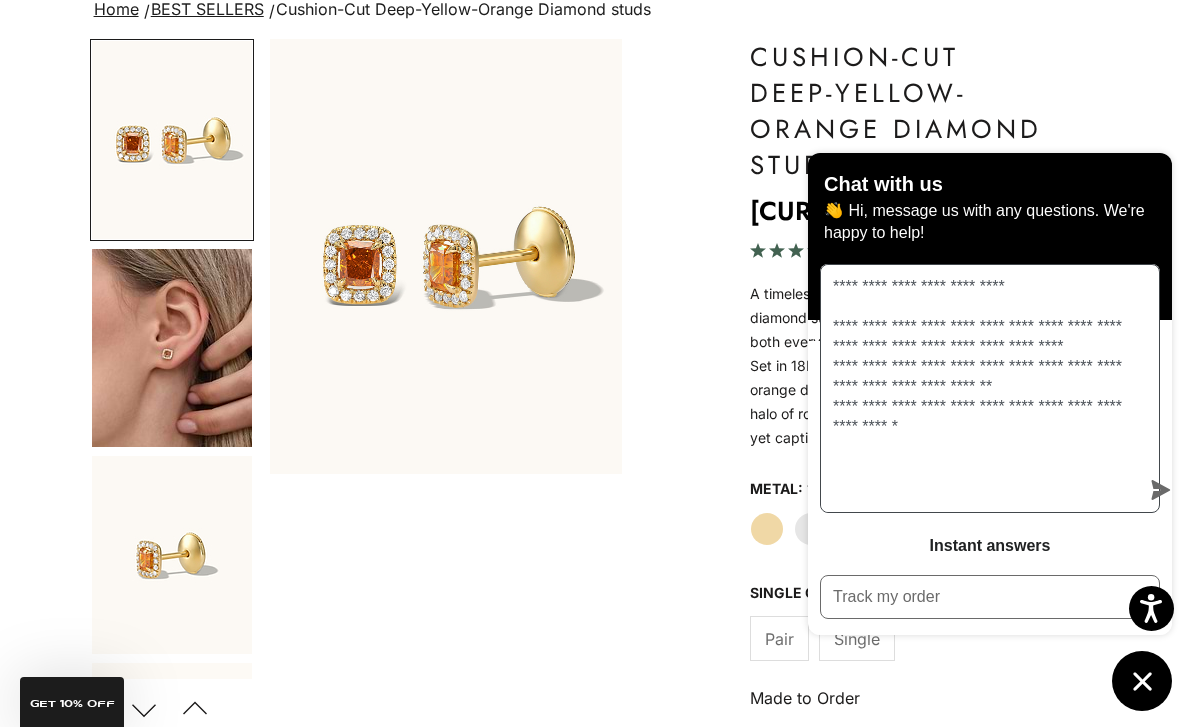 scroll, scrollTop: 159, scrollLeft: 0, axis: vertical 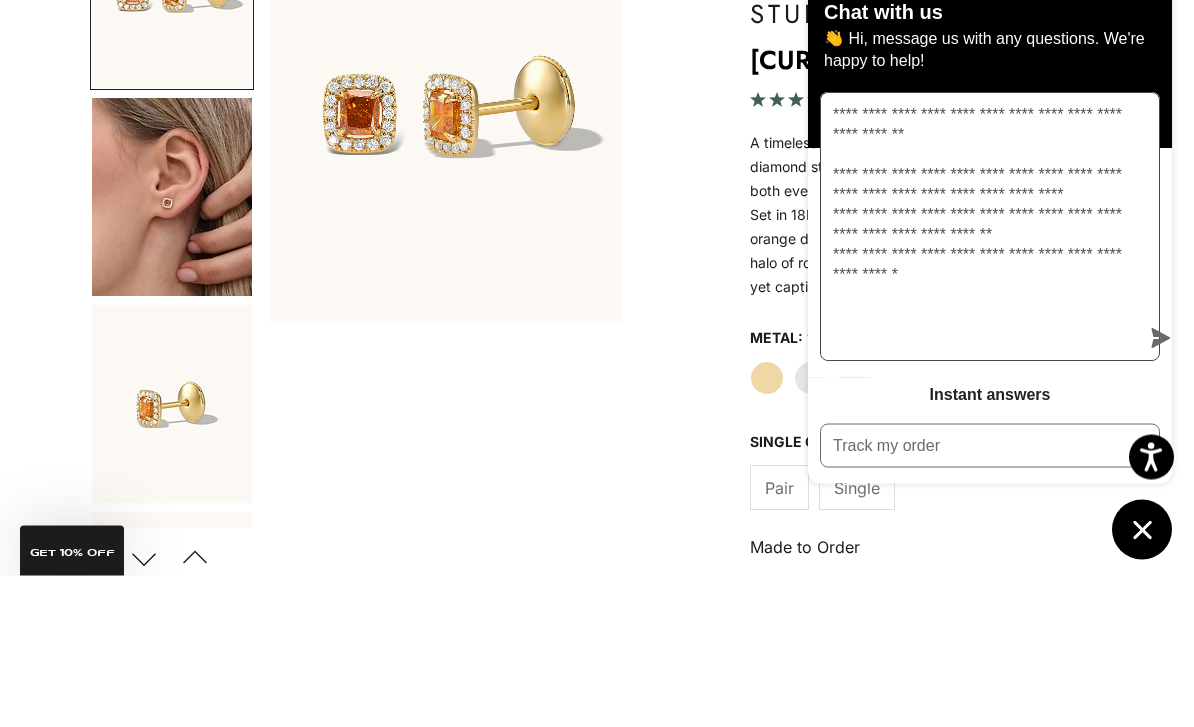 click on "**********" at bounding box center (980, 378) 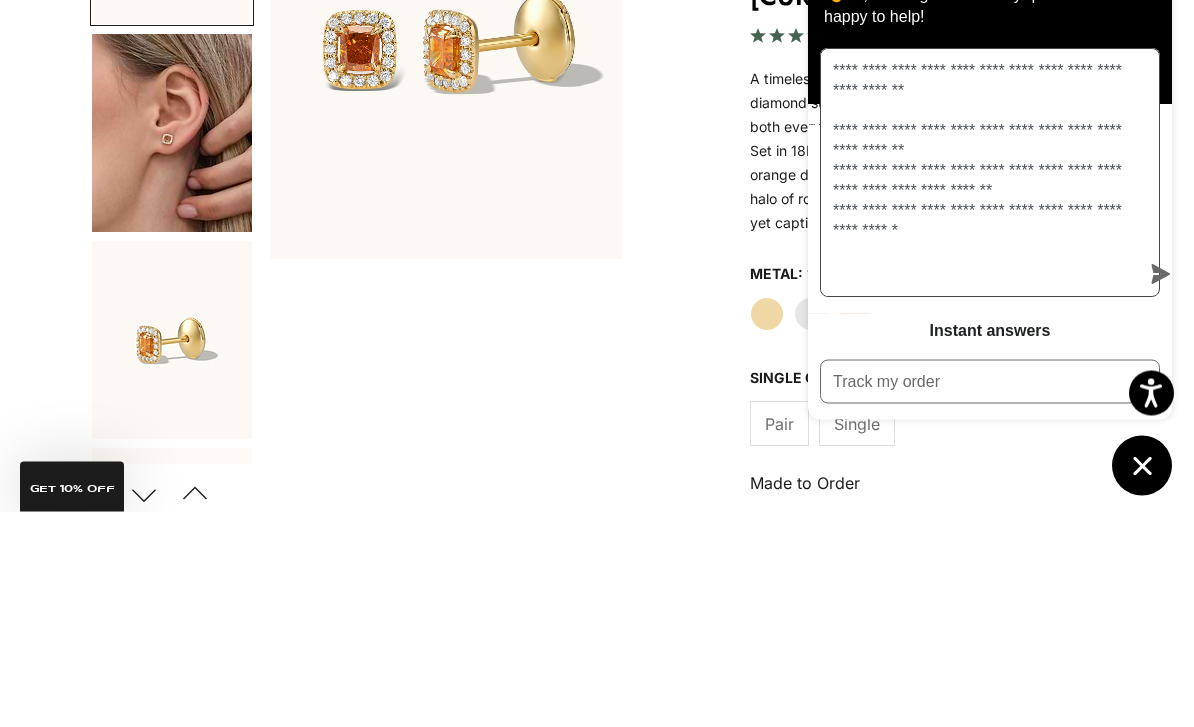 click on "**********" at bounding box center [980, 388] 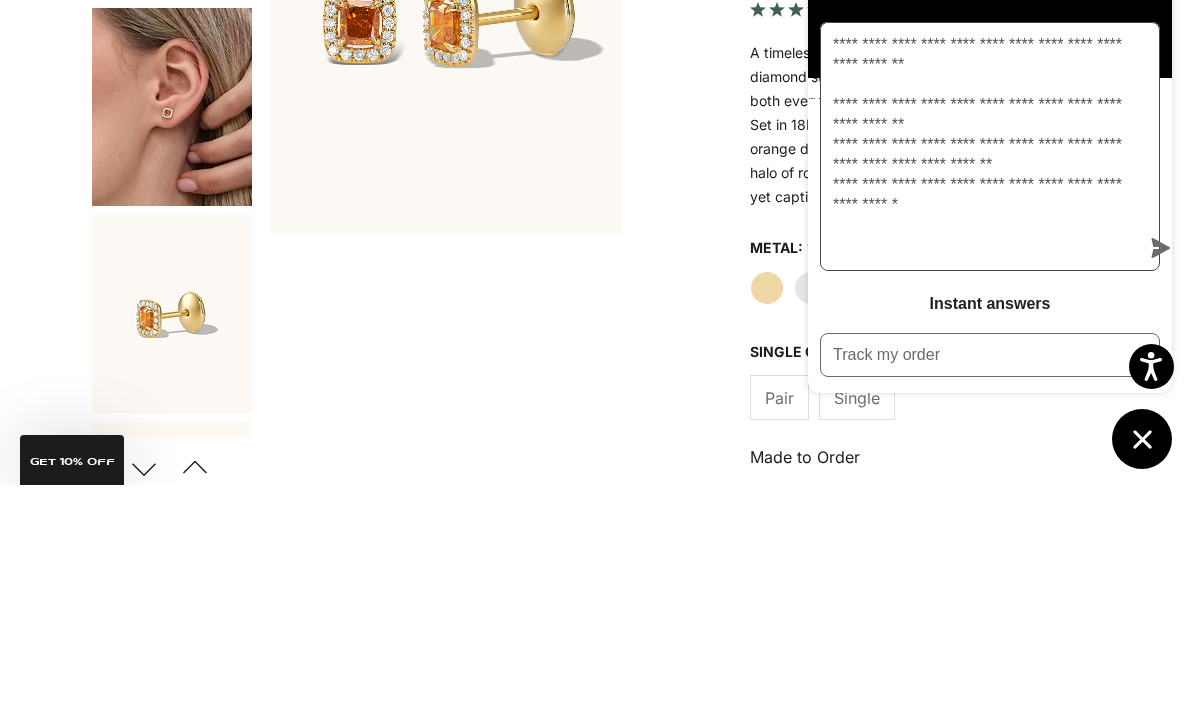 scroll, scrollTop: 401, scrollLeft: 0, axis: vertical 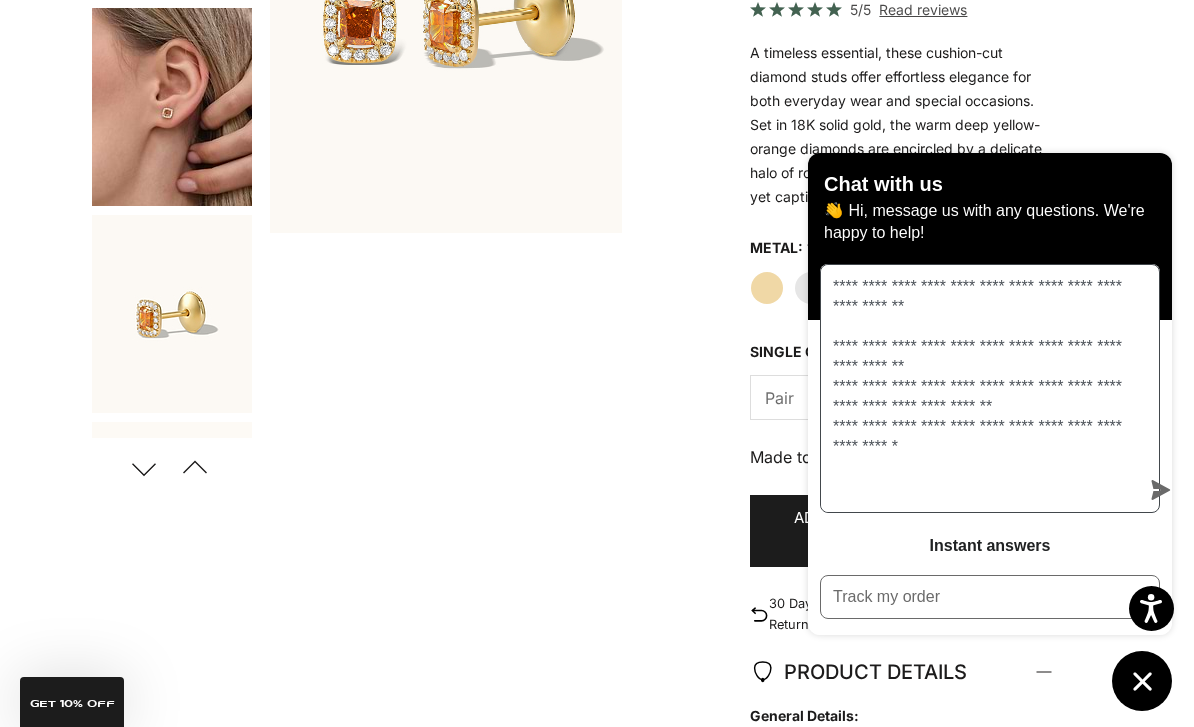 click on "**********" at bounding box center (980, 388) 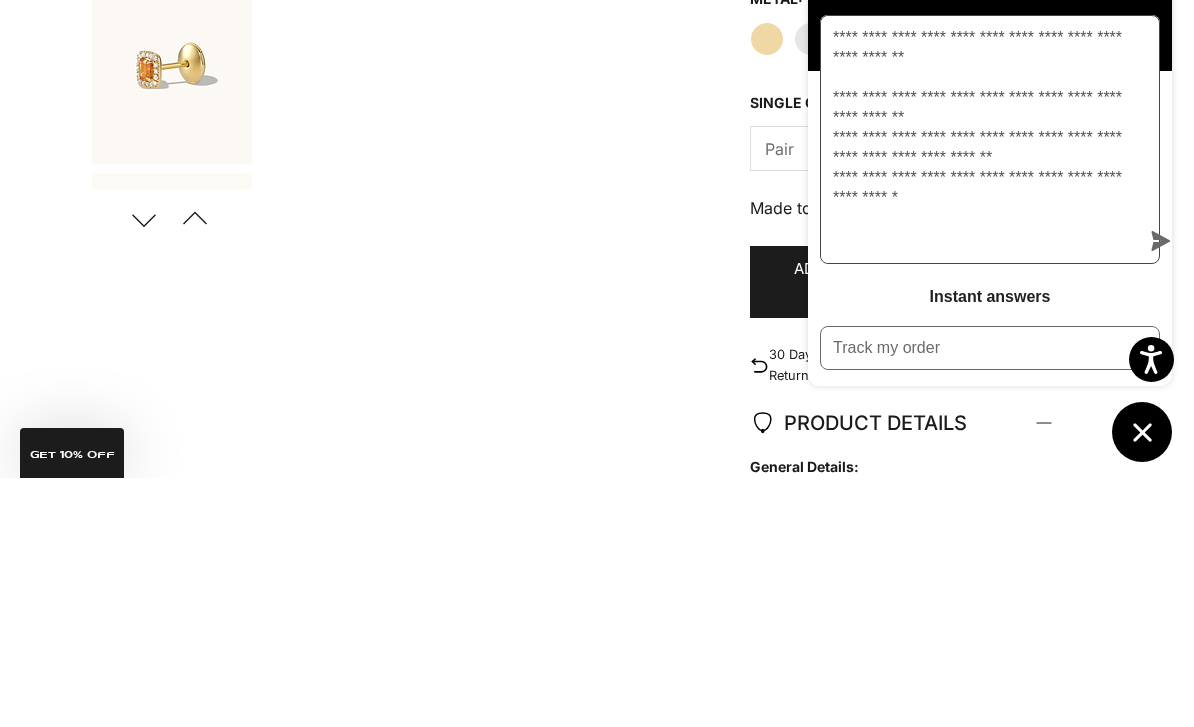 click on "**********" at bounding box center [980, 388] 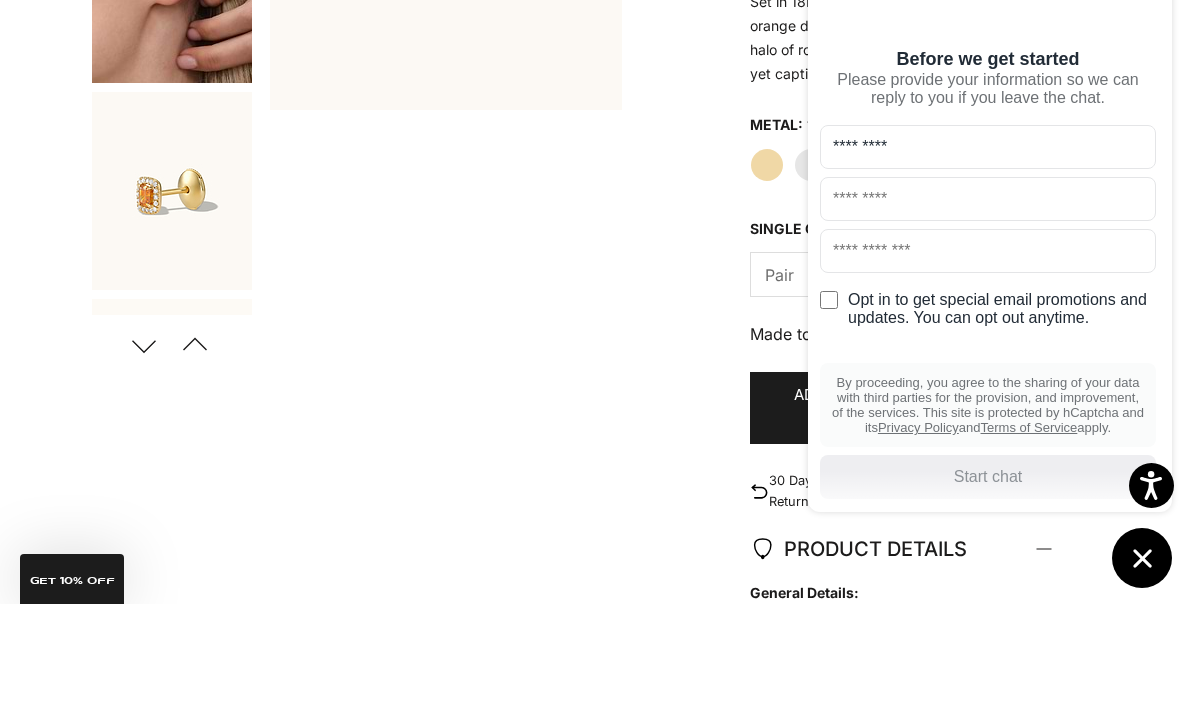 type on "*********" 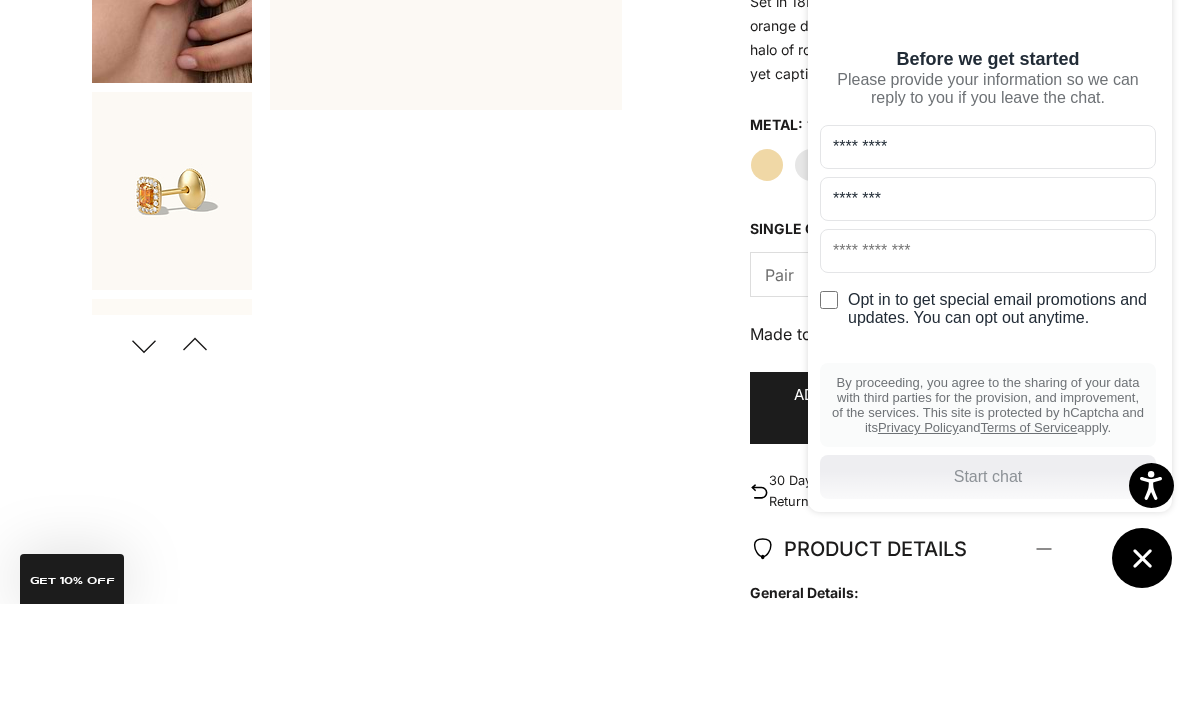 type on "********" 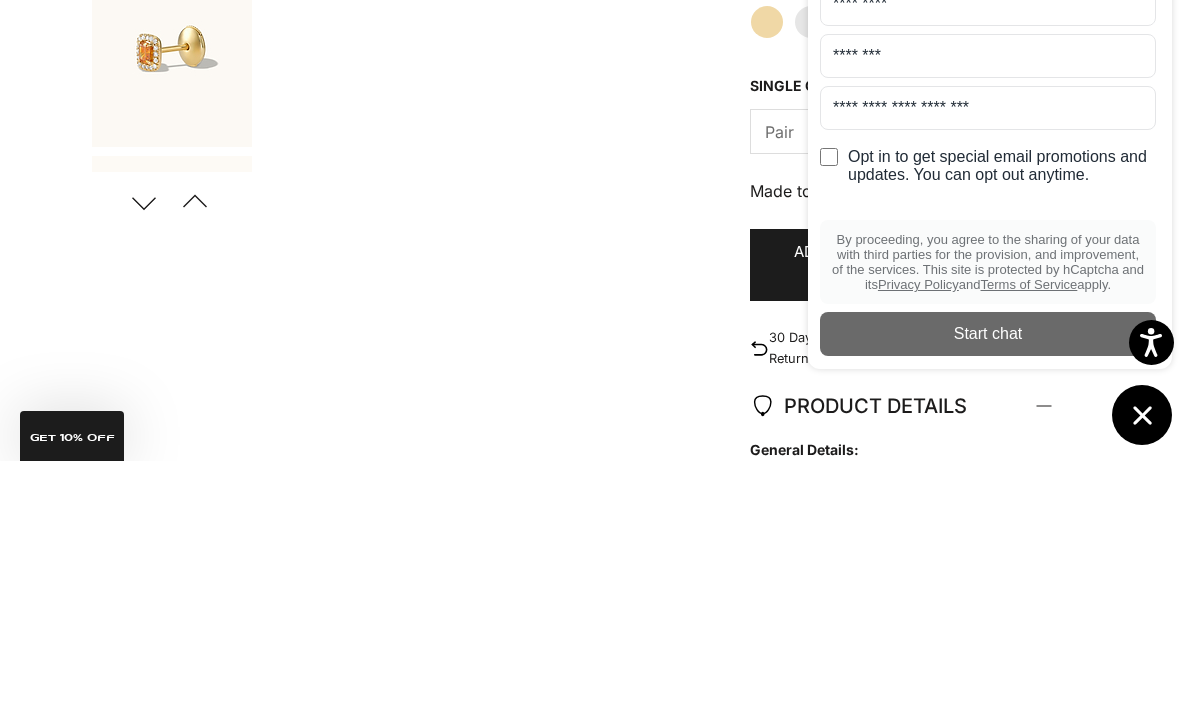 scroll, scrollTop: 20, scrollLeft: 0, axis: vertical 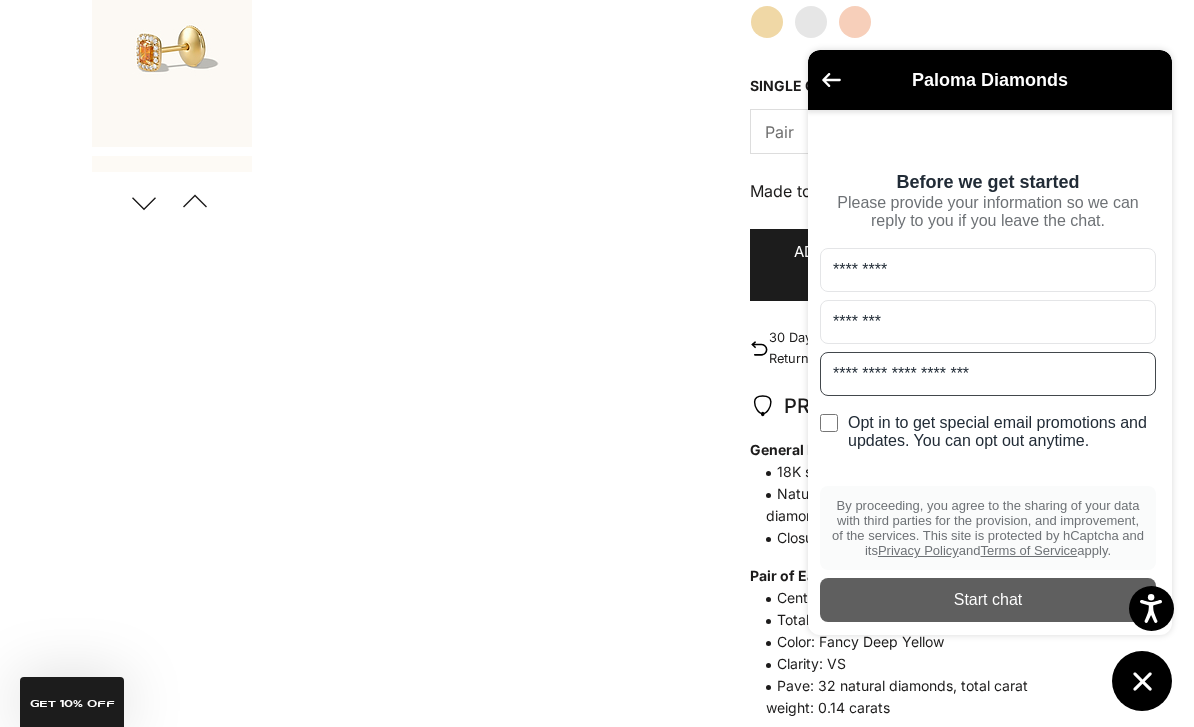 type on "**********" 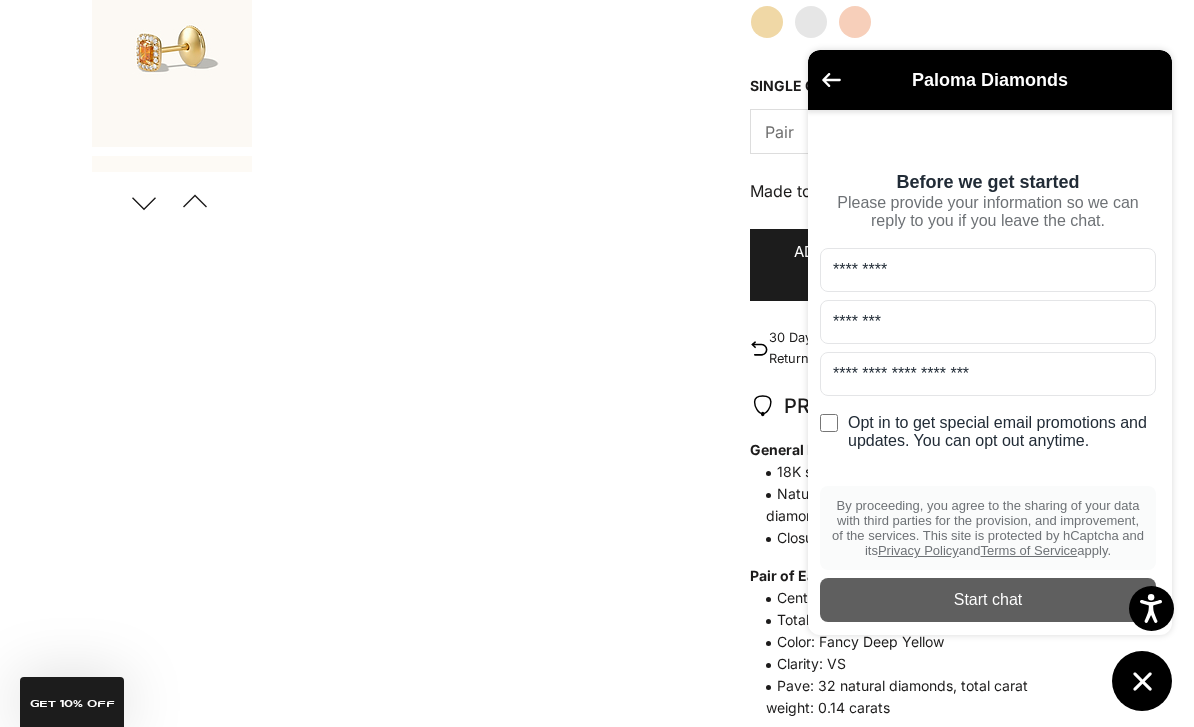 click on "Start chat" at bounding box center [988, 600] 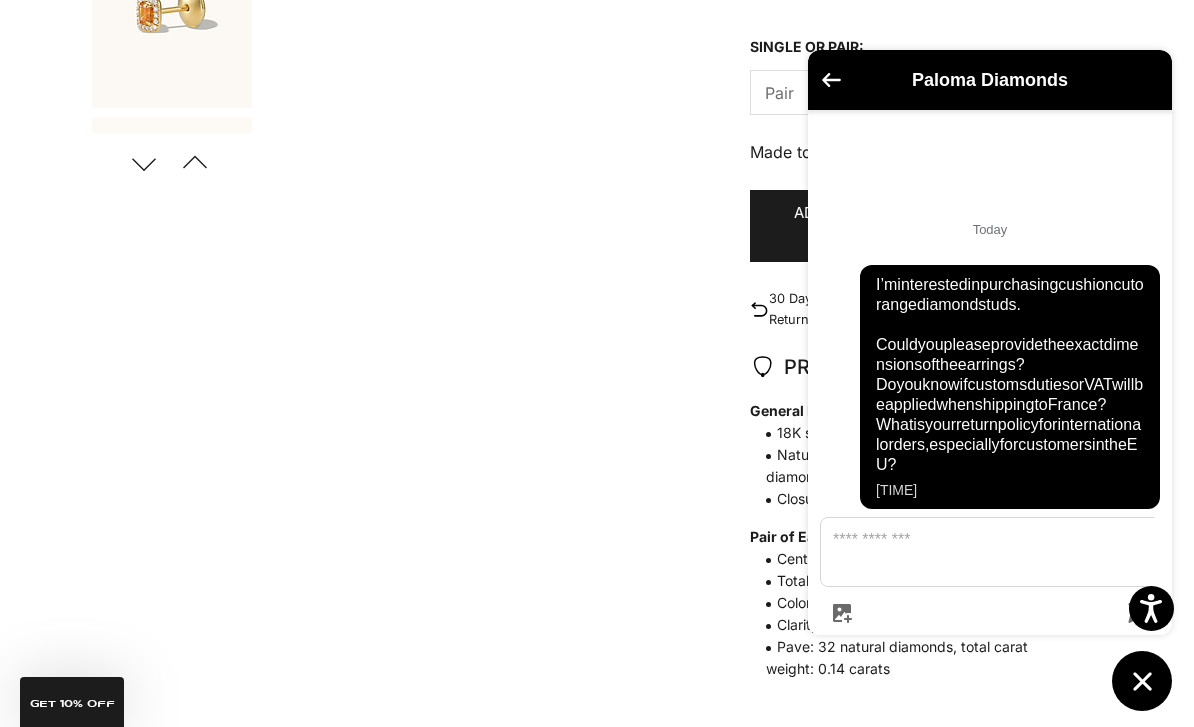 scroll, scrollTop: 708, scrollLeft: 0, axis: vertical 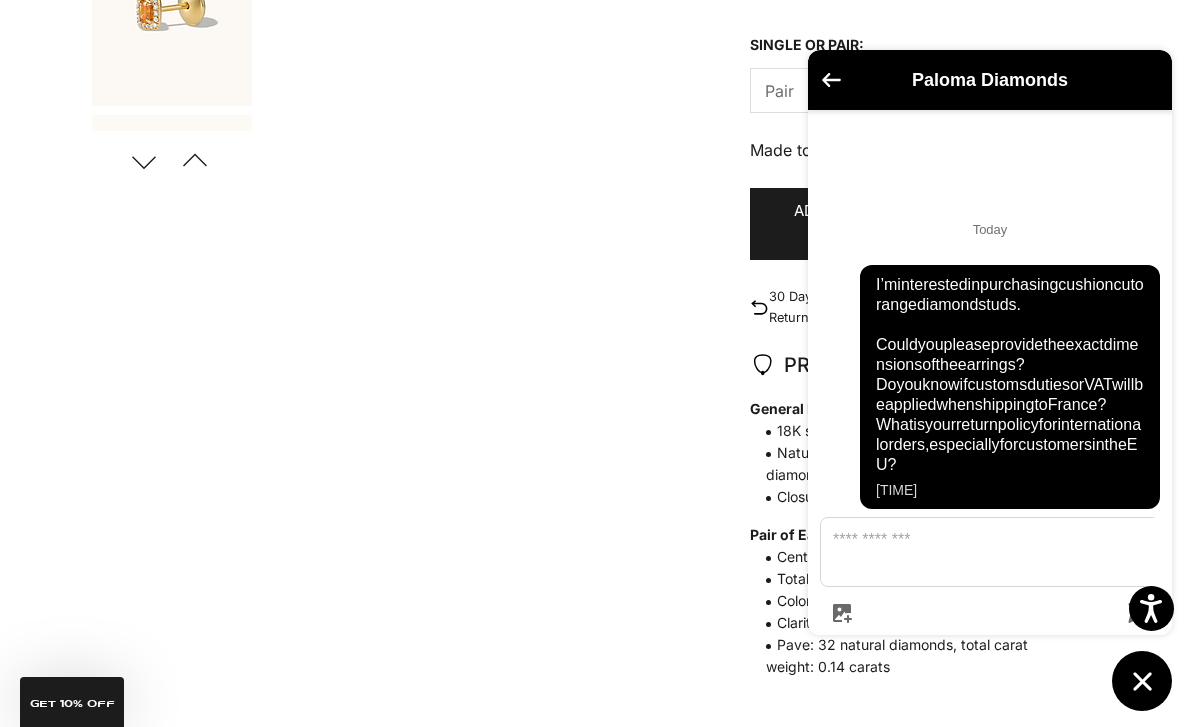 click on "Zoom picture
Save
Next
Previous
Go to item 1
Go to item 2" at bounding box center [597, 285] 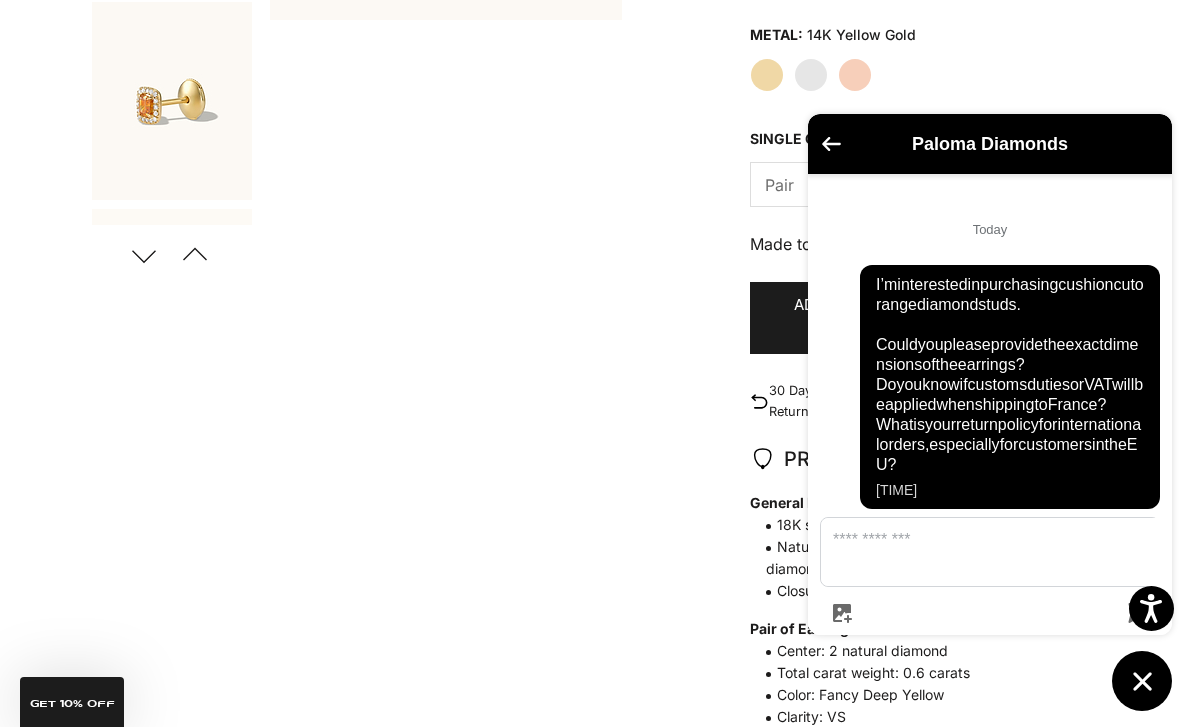 scroll, scrollTop: 594, scrollLeft: 0, axis: vertical 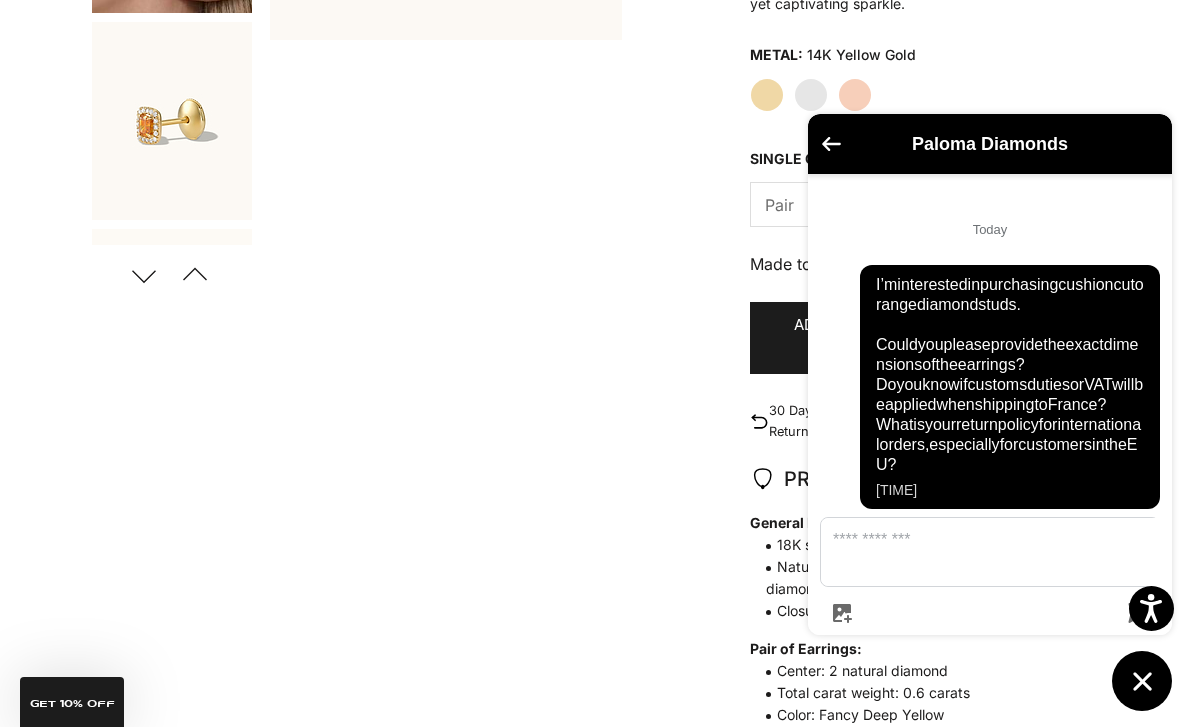 click 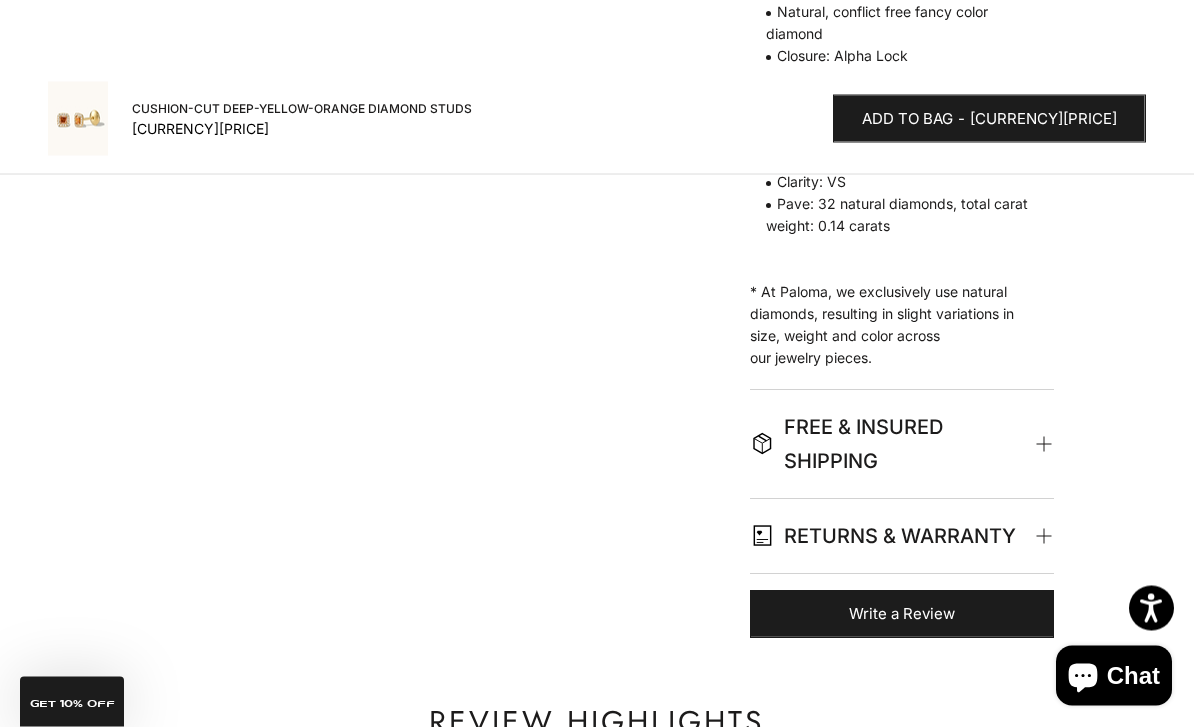 scroll, scrollTop: 1151, scrollLeft: 0, axis: vertical 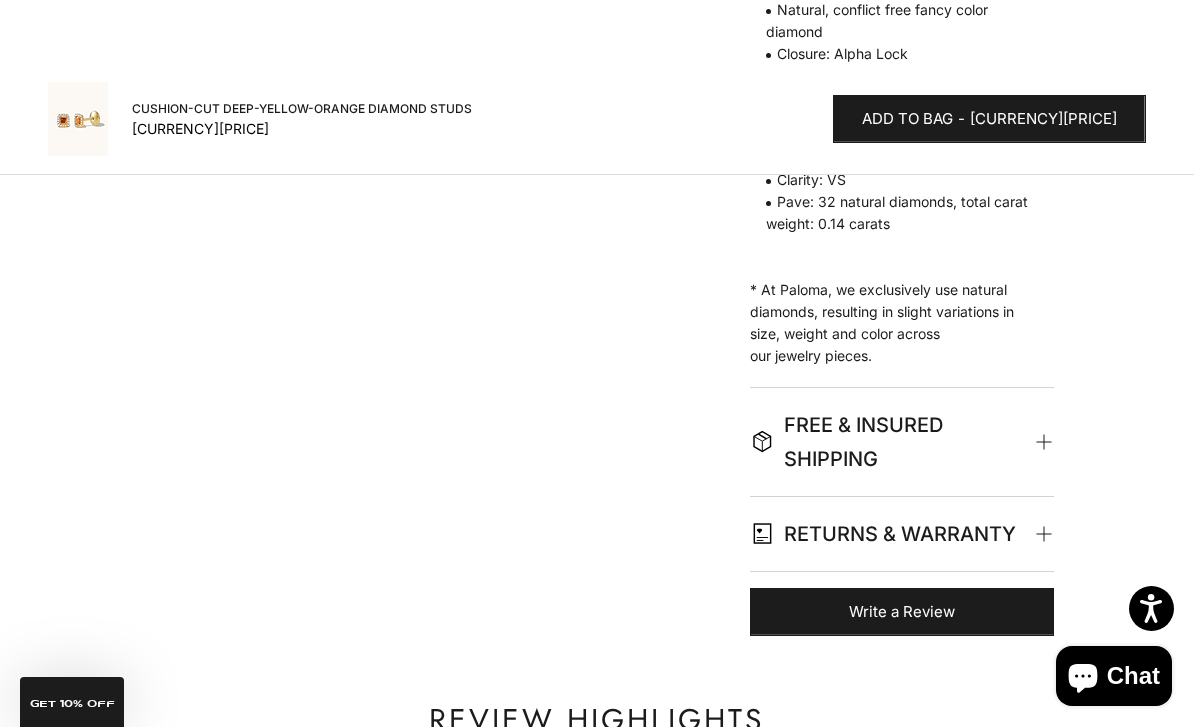 click on "FREE & INSURED SHIPPING" 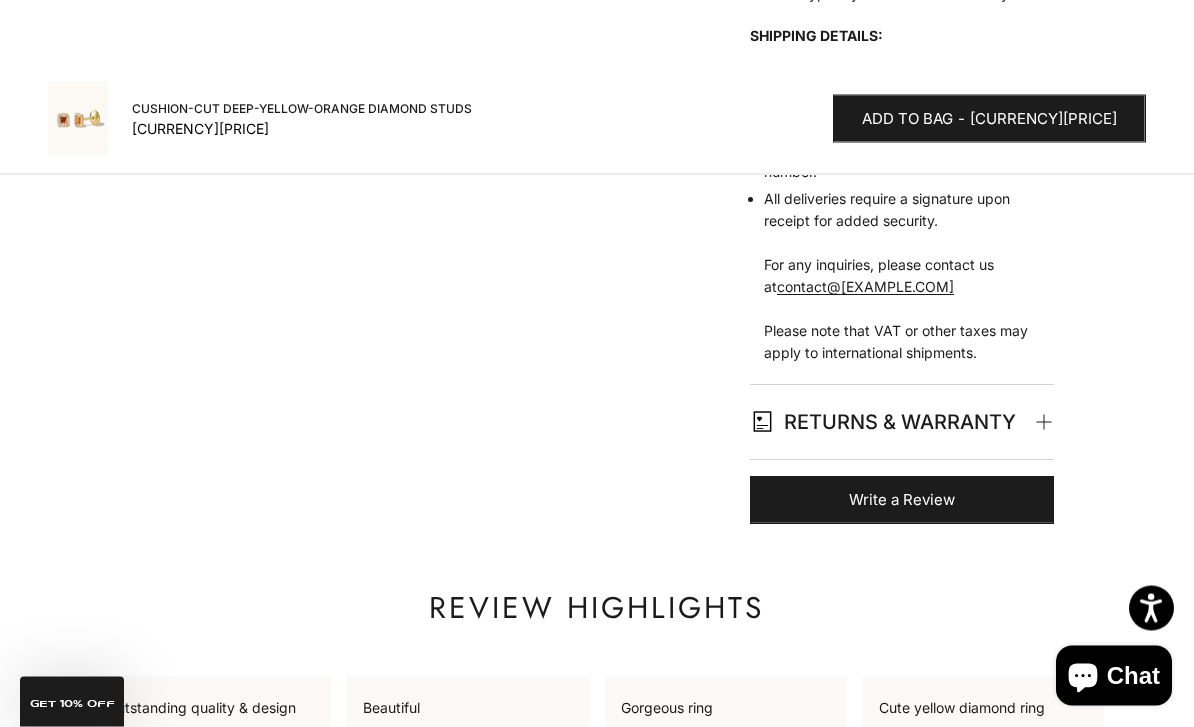 scroll, scrollTop: 1819, scrollLeft: 0, axis: vertical 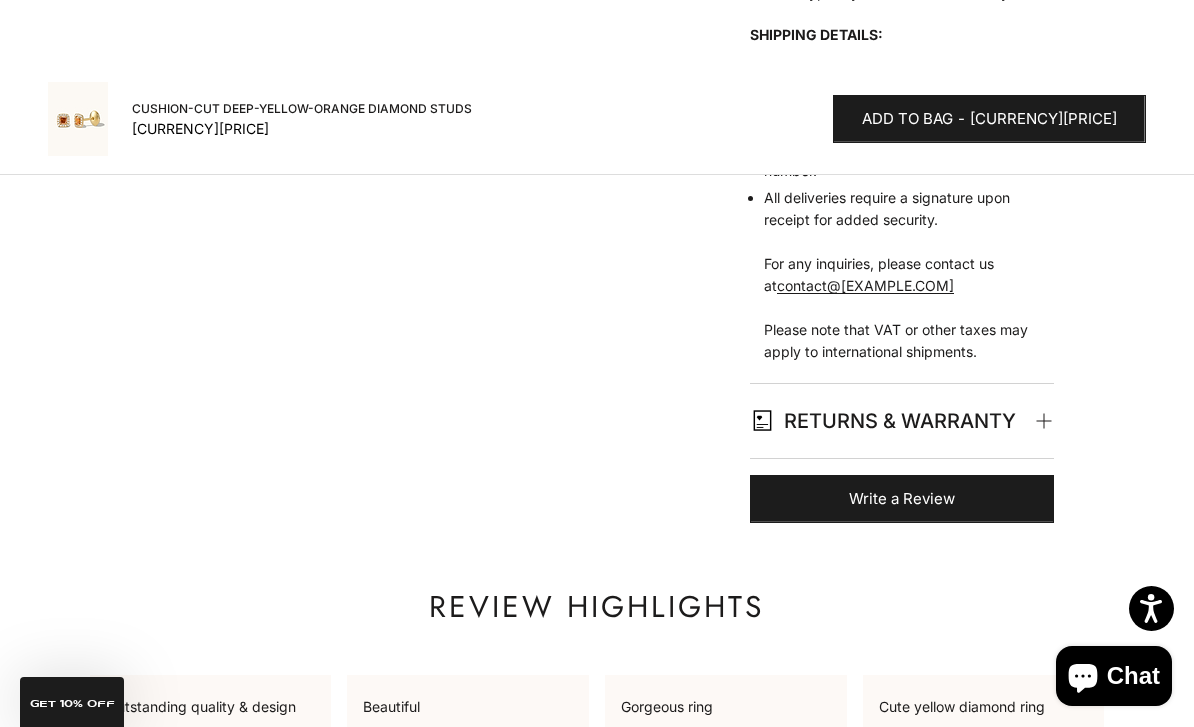 click on "Add to bag  -  €1.755,95" at bounding box center (989, 119) 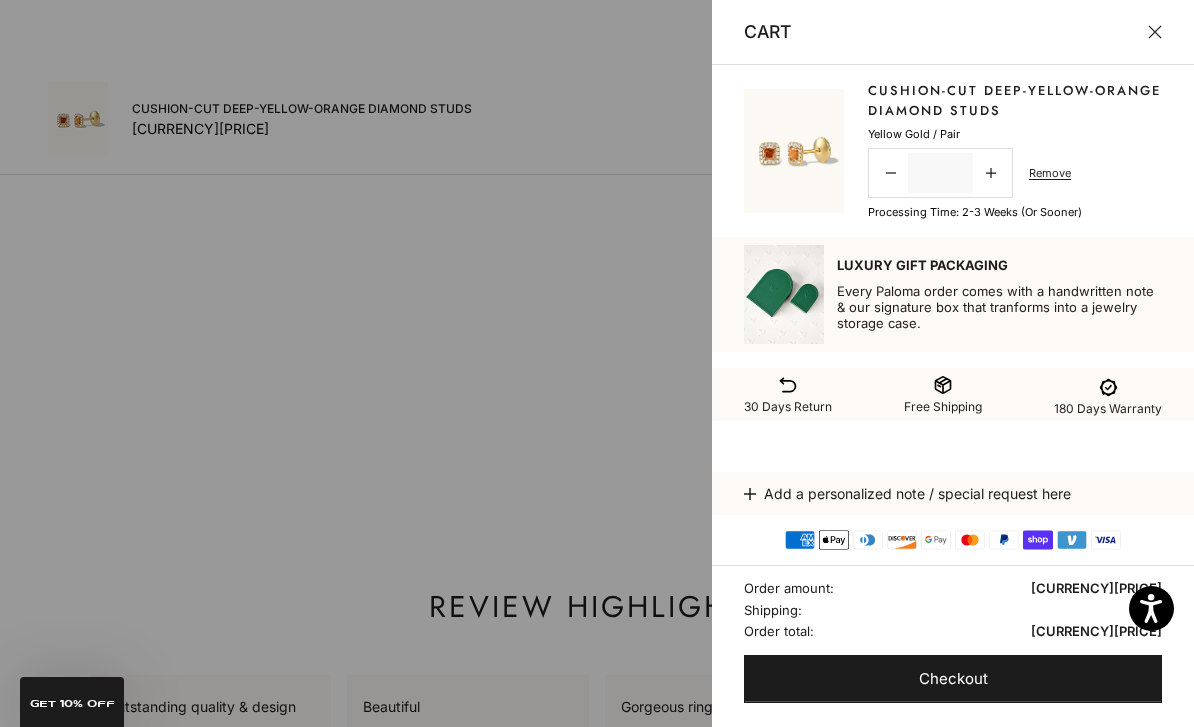 click on "Order amount:
€1.755,95" at bounding box center [953, 588] 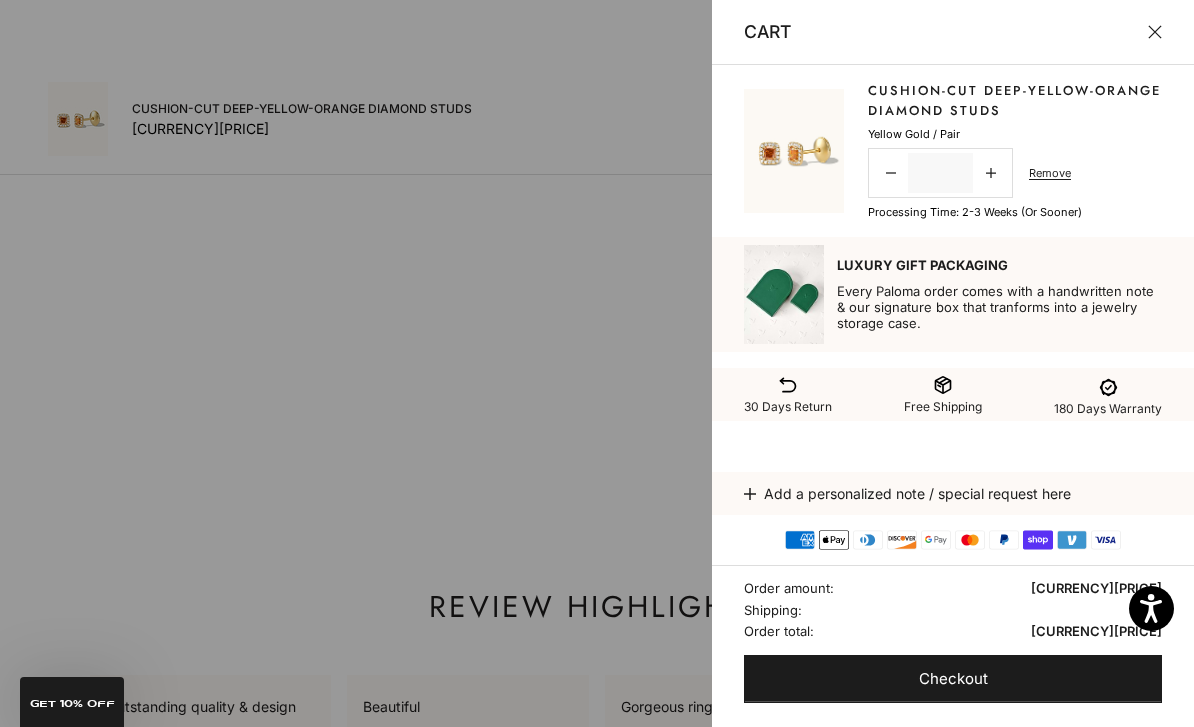 click on "Cushion-Cut Deep-Yellow-Orange Diamond studs
Sale price €1.755,95
Yellow Gold / Pair
Decrease quantity
*
Increase quantity
Remove
Processing time: 2-3 weeks (or sooner)
Luxury Gift Packaging
Every Paloma order comes with a handwritten note & our signature box that tranforms into a jewelry storage case.
30 Days Return
Free Shipping
180 Days Warranty" at bounding box center [953, 268] 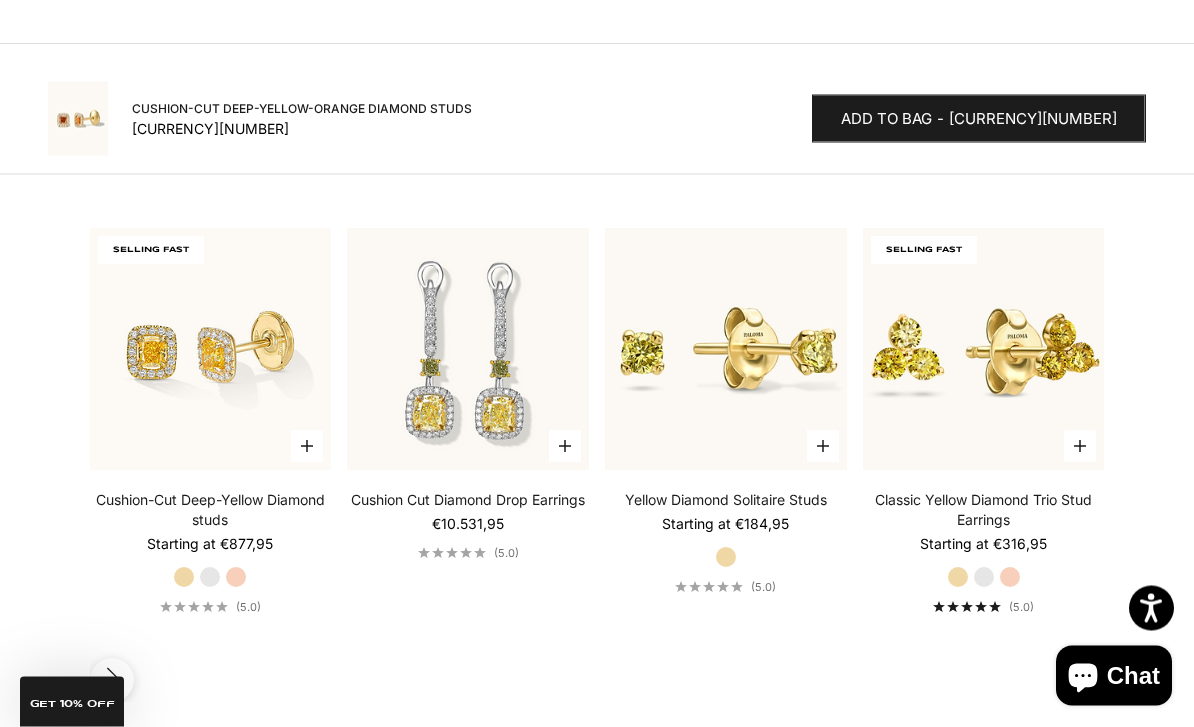 scroll, scrollTop: 2429, scrollLeft: 0, axis: vertical 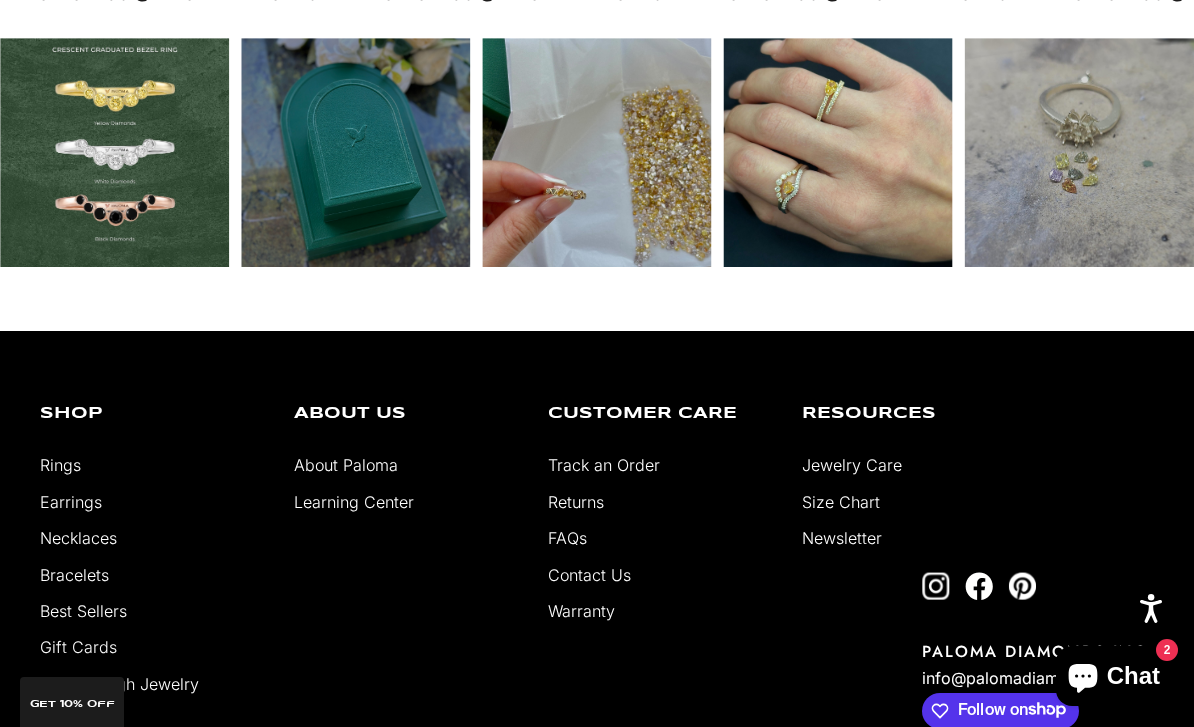 click on "Chat" at bounding box center [1133, 676] 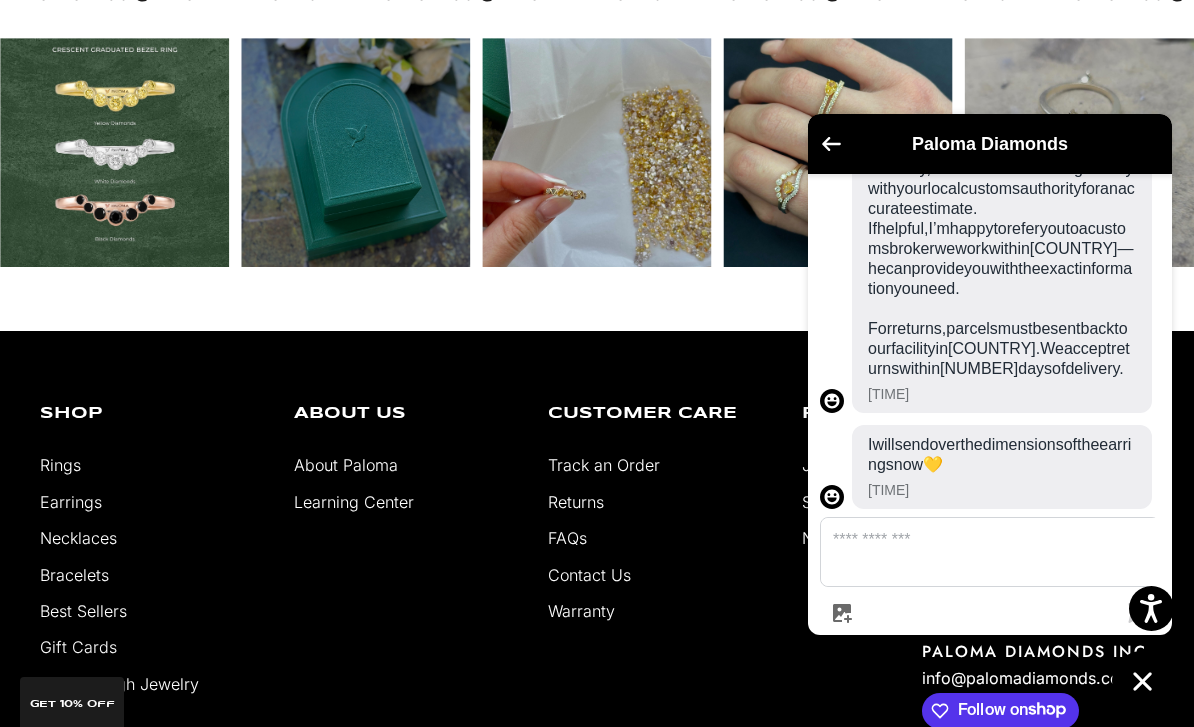 scroll, scrollTop: 697, scrollLeft: 0, axis: vertical 